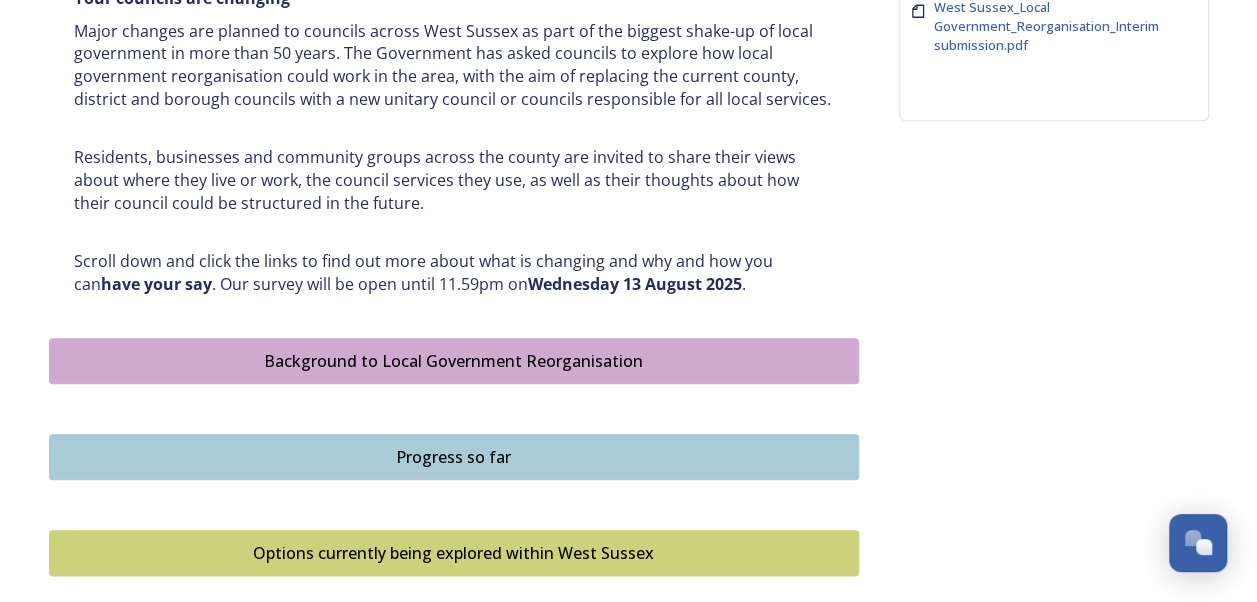 scroll, scrollTop: 871, scrollLeft: 0, axis: vertical 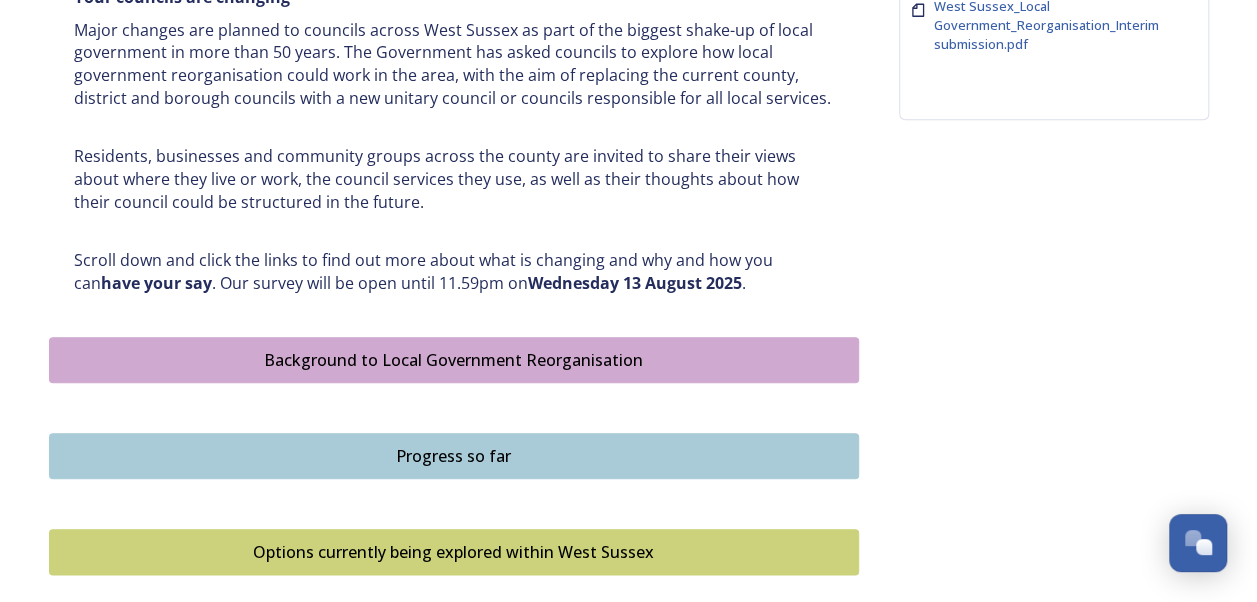click on "Background to Local Government Reorganisation" at bounding box center (454, 360) 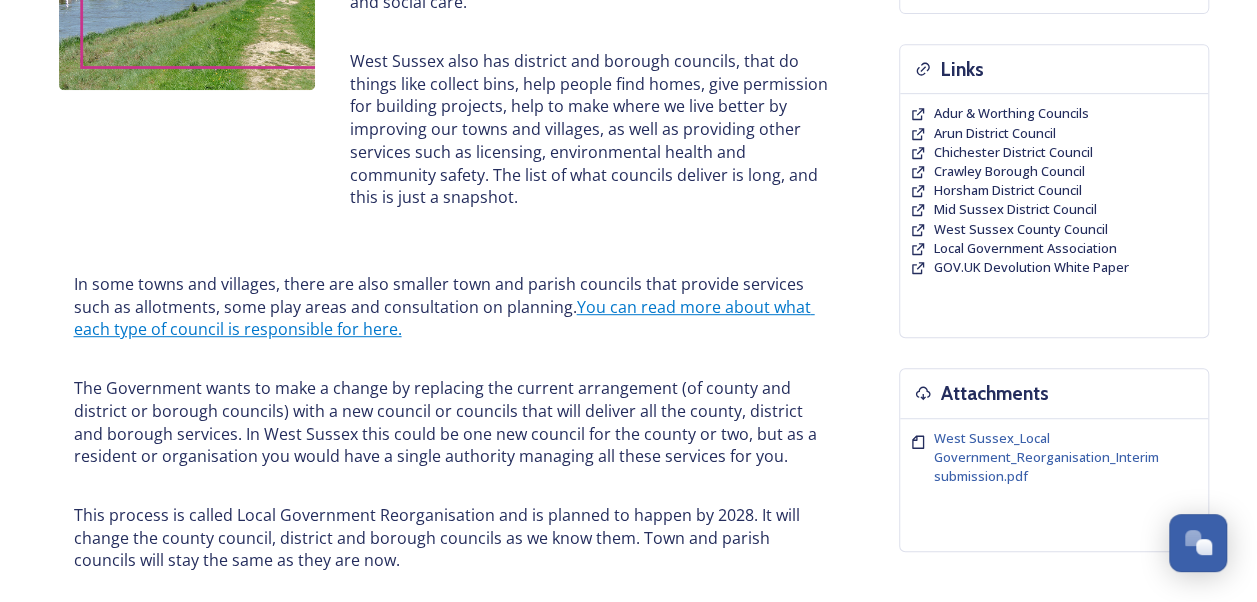 scroll, scrollTop: 435, scrollLeft: 0, axis: vertical 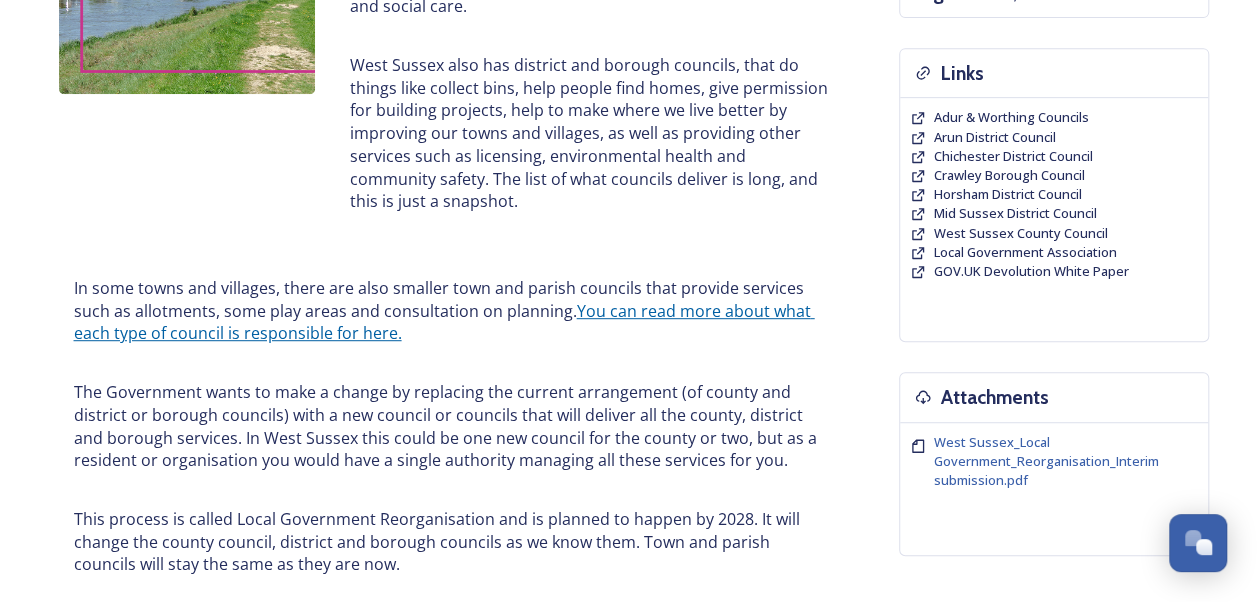 click on "You can read more about what each type of council is responsible for here." at bounding box center [444, 322] 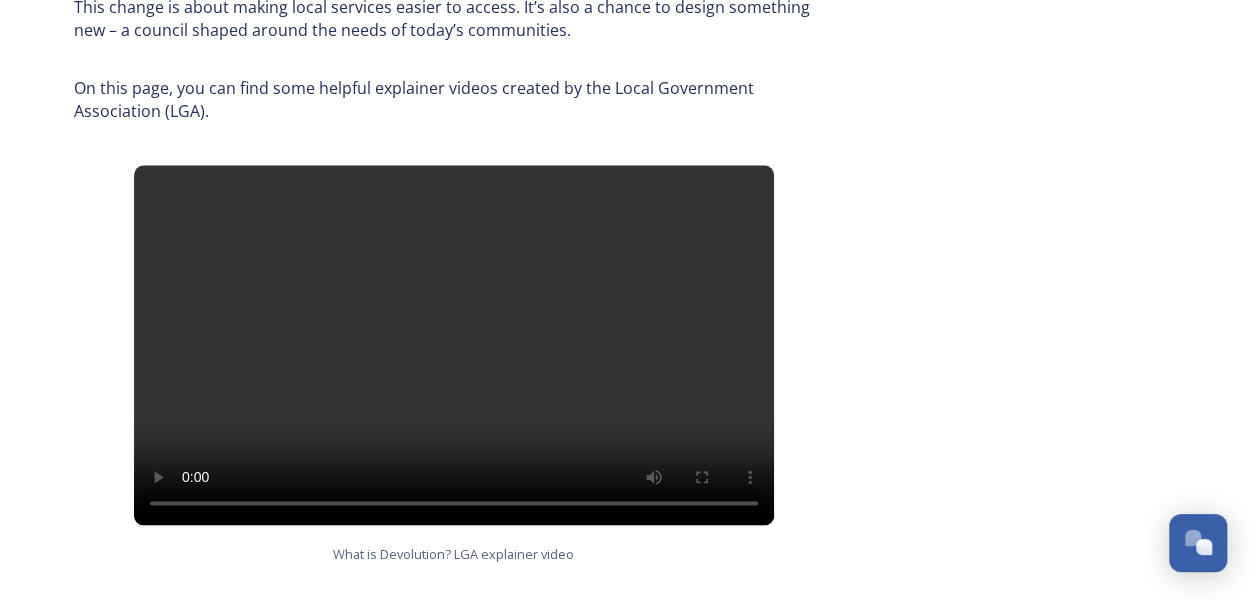 scroll, scrollTop: 1066, scrollLeft: 0, axis: vertical 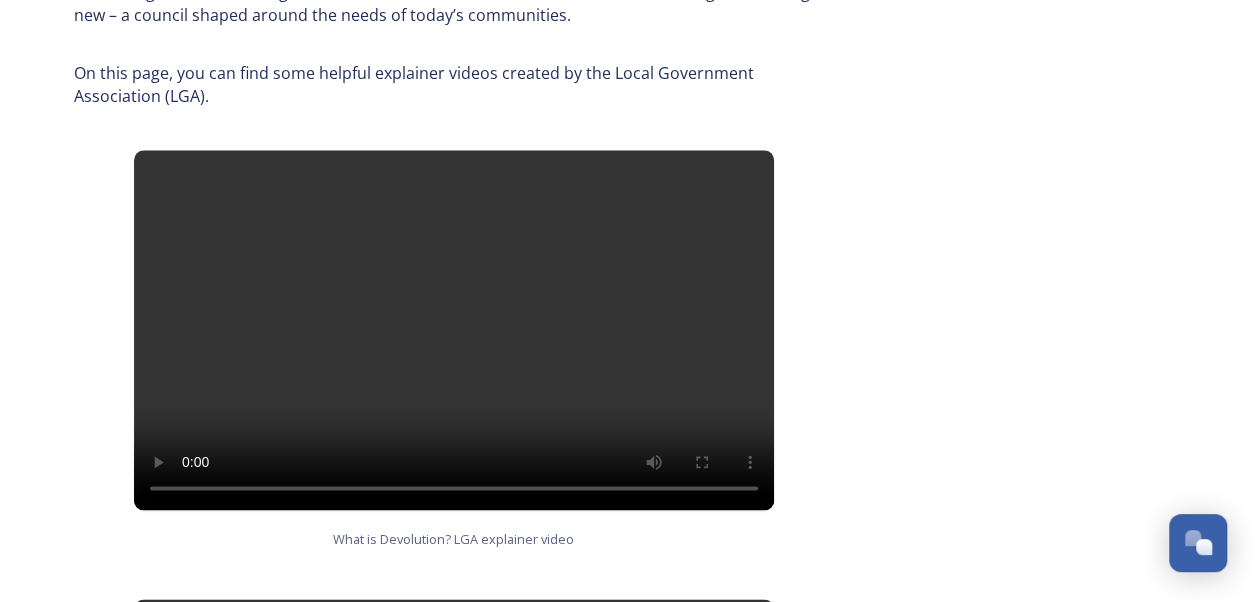 click at bounding box center [454, 330] 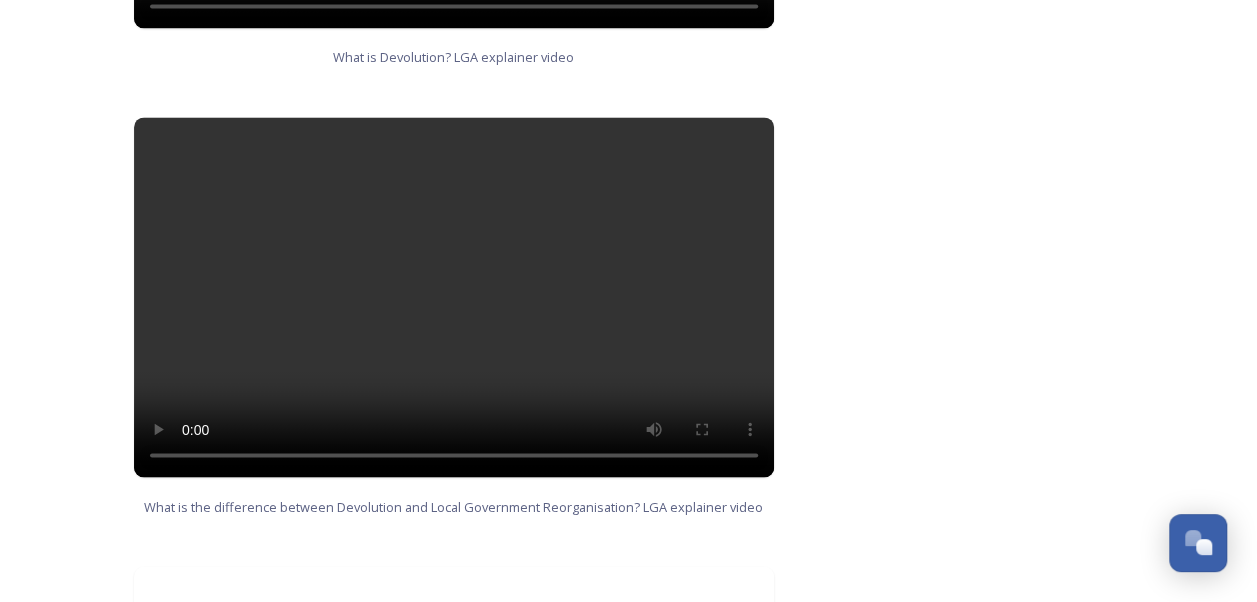 scroll, scrollTop: 1550, scrollLeft: 0, axis: vertical 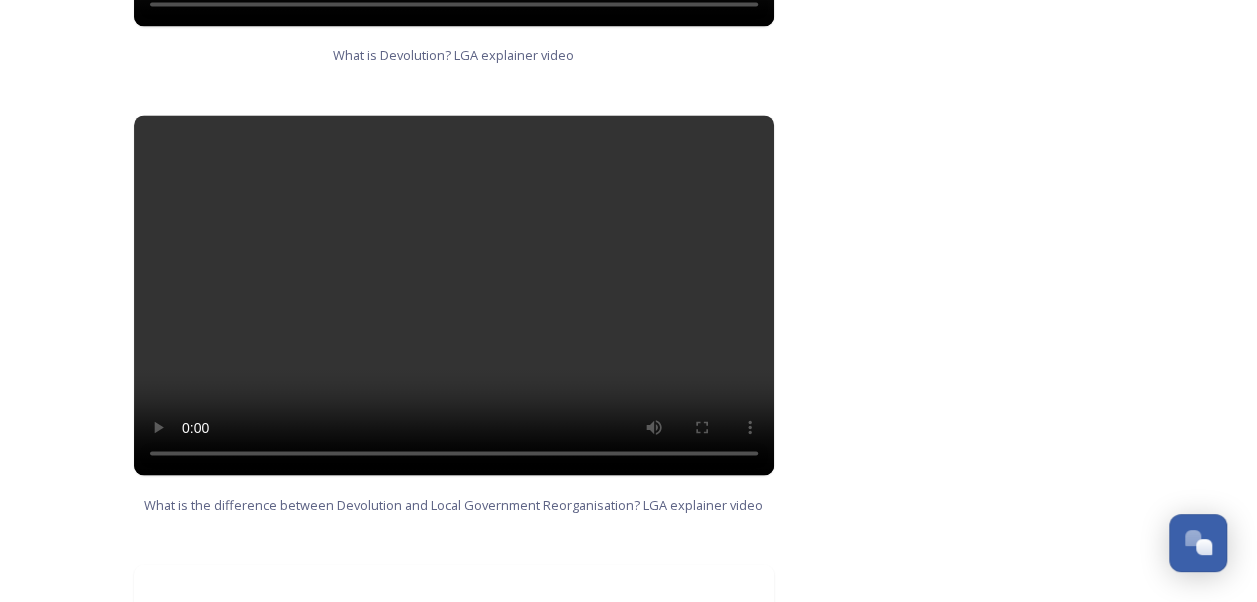 click at bounding box center [454, 295] 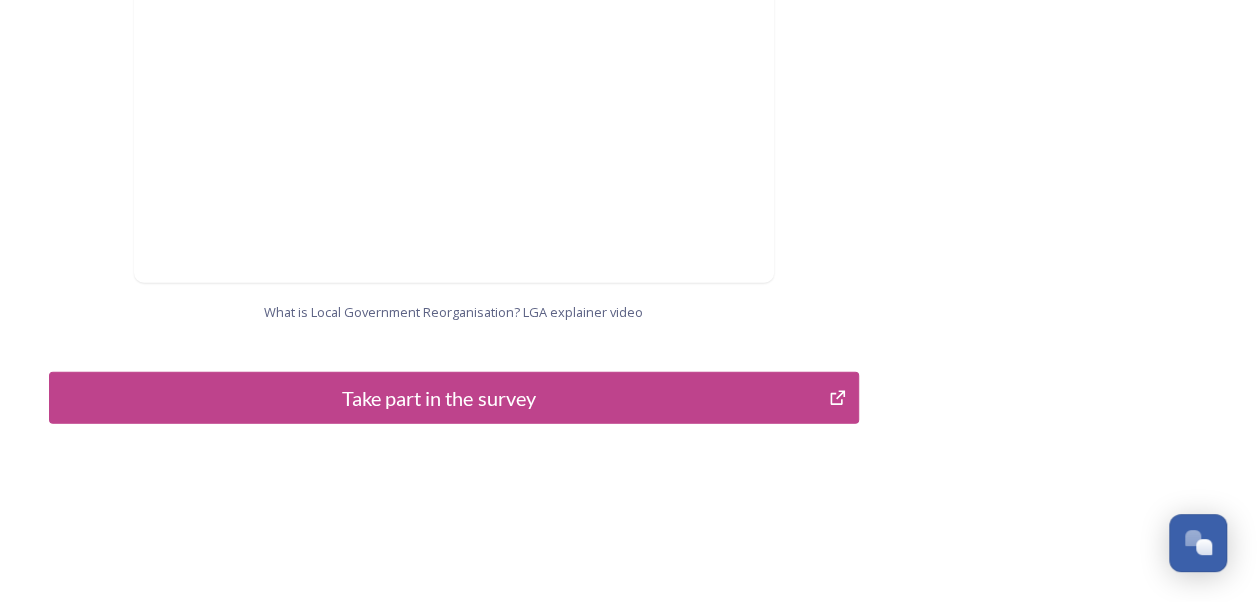 scroll, scrollTop: 2232, scrollLeft: 0, axis: vertical 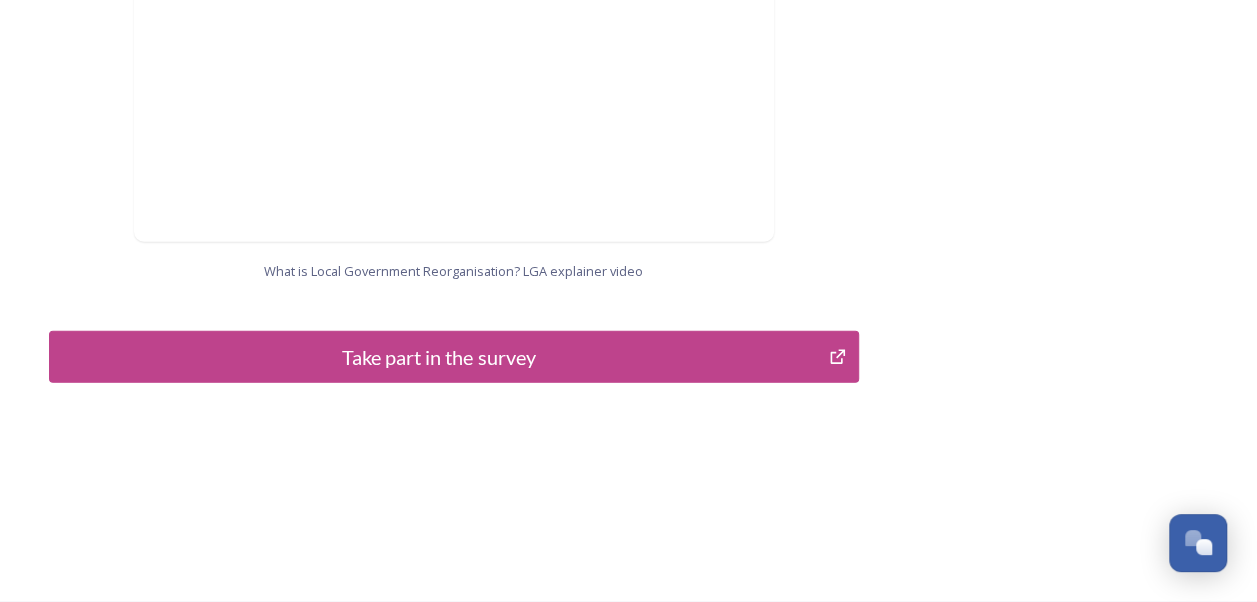 drag, startPoint x: 499, startPoint y: 354, endPoint x: 458, endPoint y: 348, distance: 41.4367 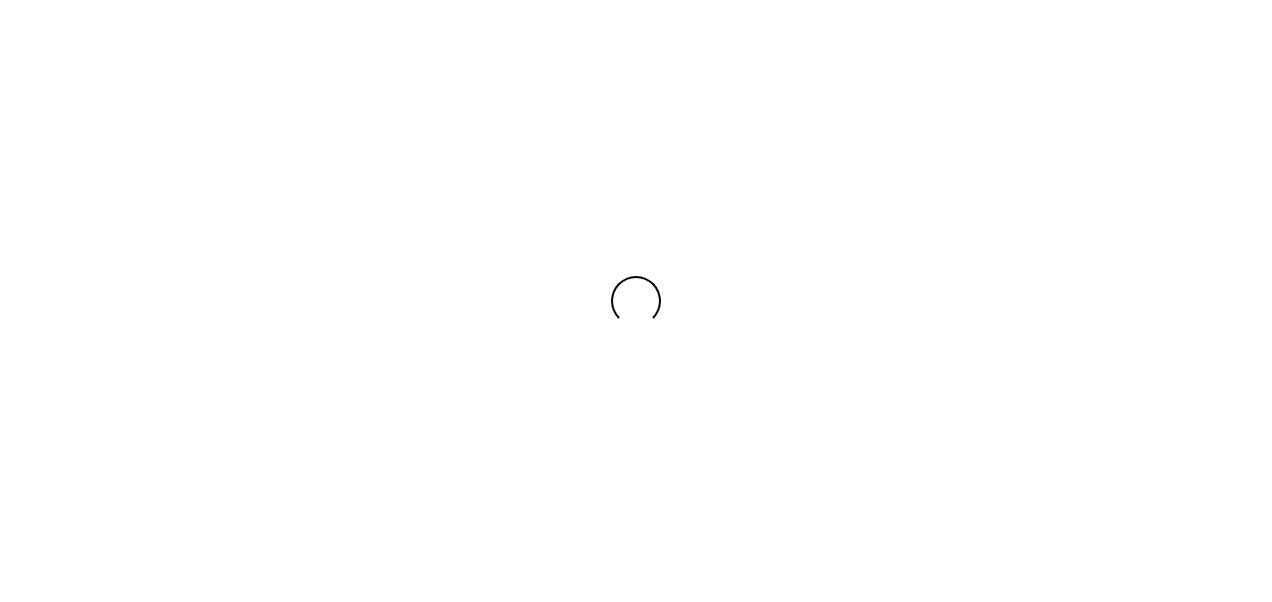 scroll, scrollTop: 0, scrollLeft: 0, axis: both 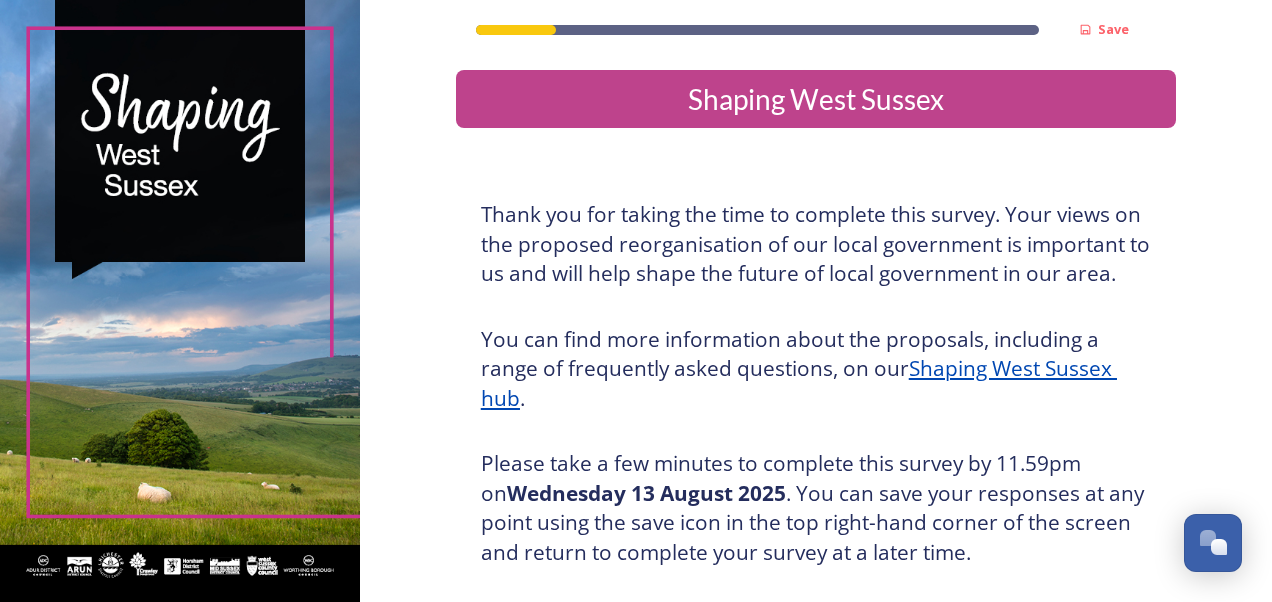 click on "Shaping West Sussex hub" at bounding box center (799, 383) 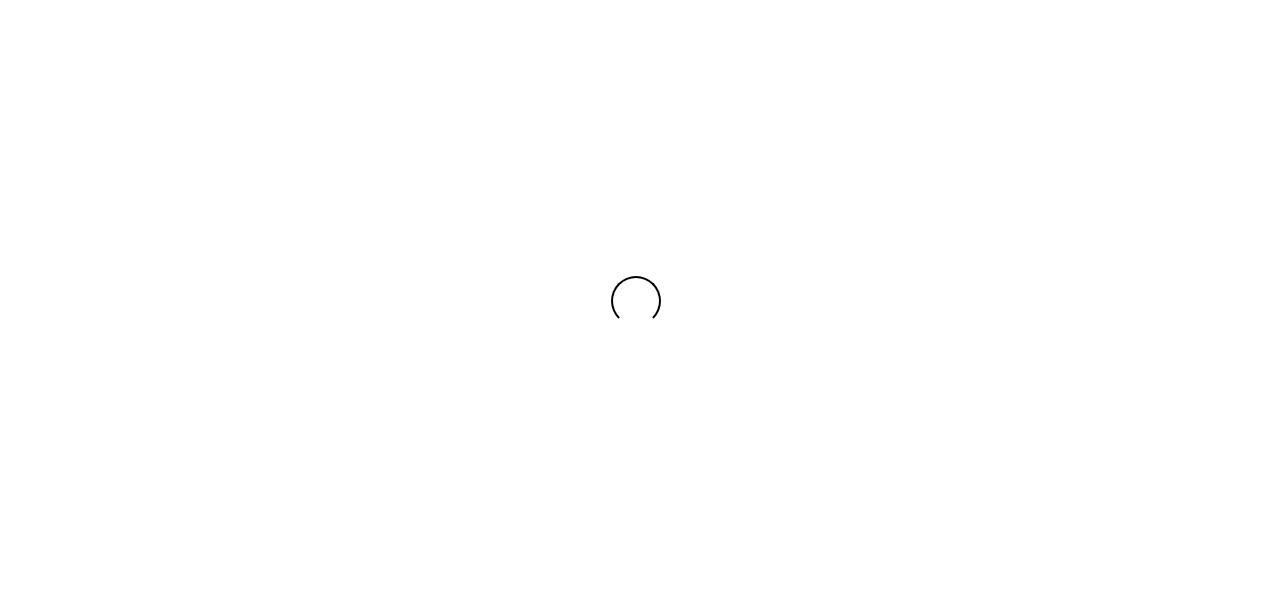 scroll, scrollTop: 0, scrollLeft: 0, axis: both 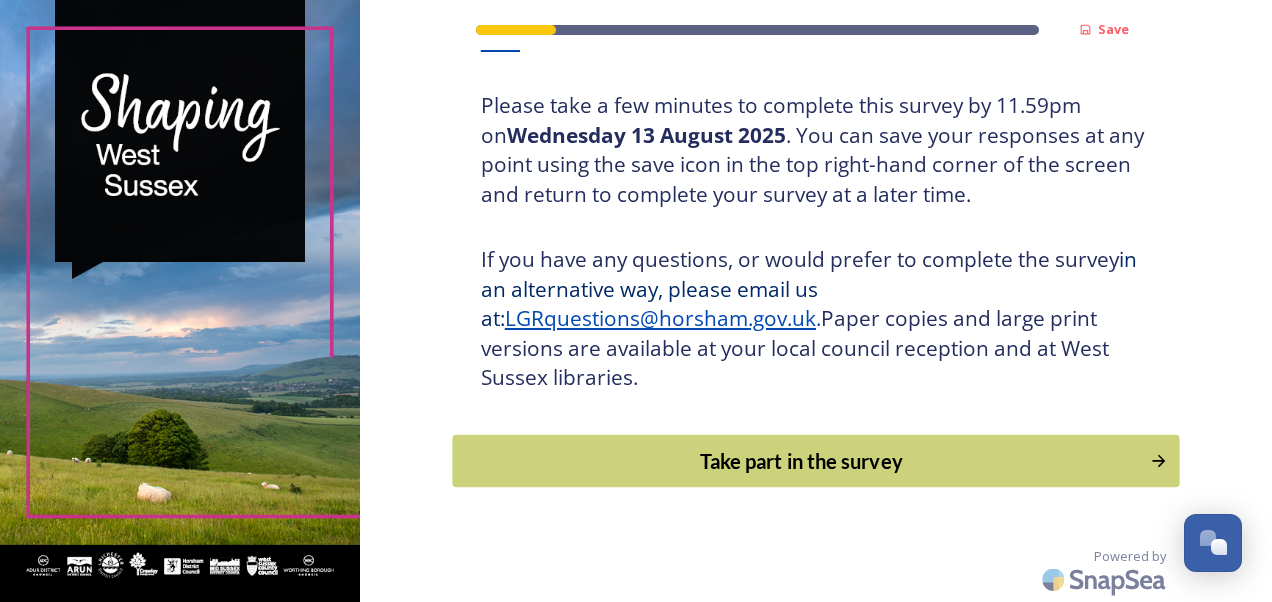 click on "Take part in the survey" at bounding box center (801, 461) 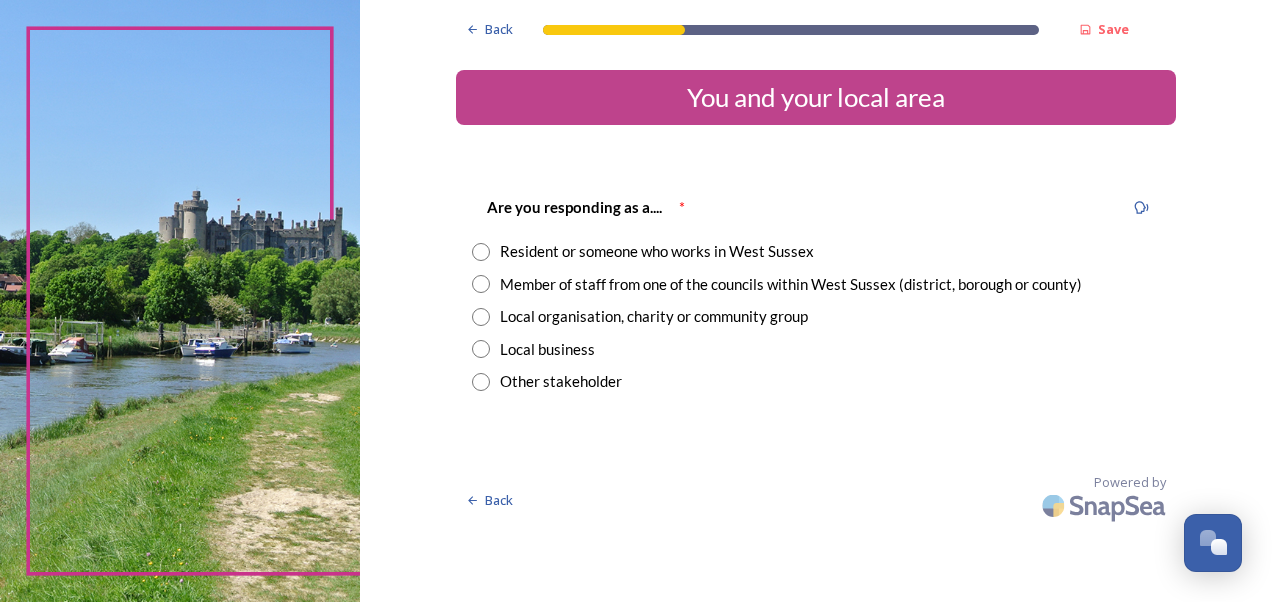 click at bounding box center [481, 252] 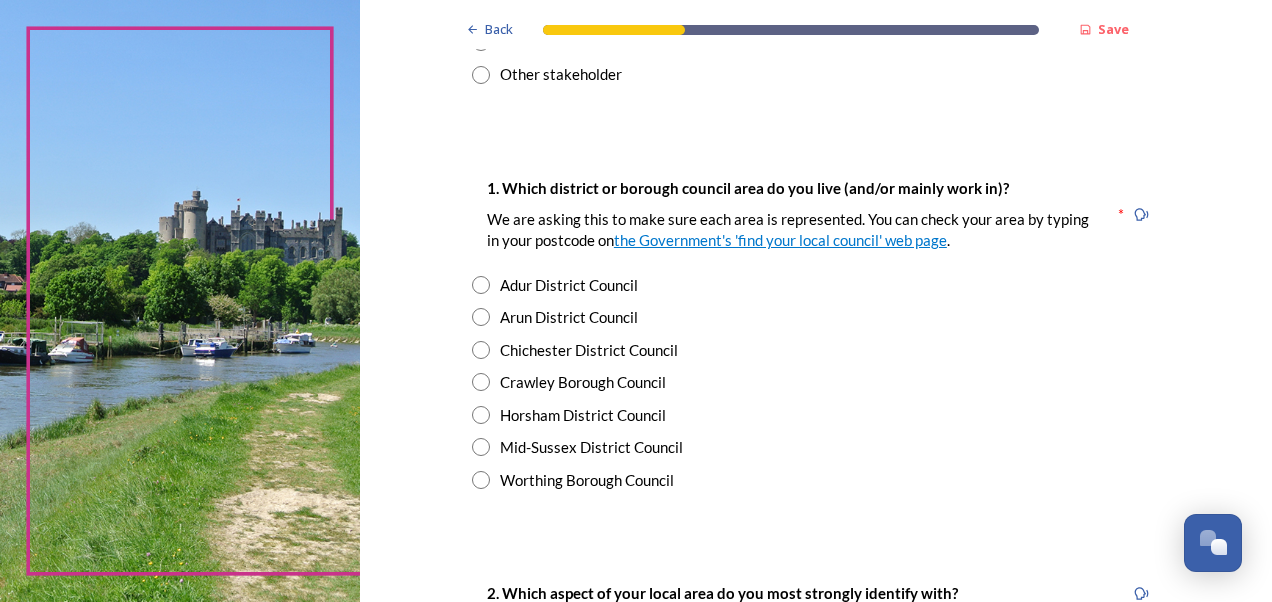 scroll, scrollTop: 358, scrollLeft: 0, axis: vertical 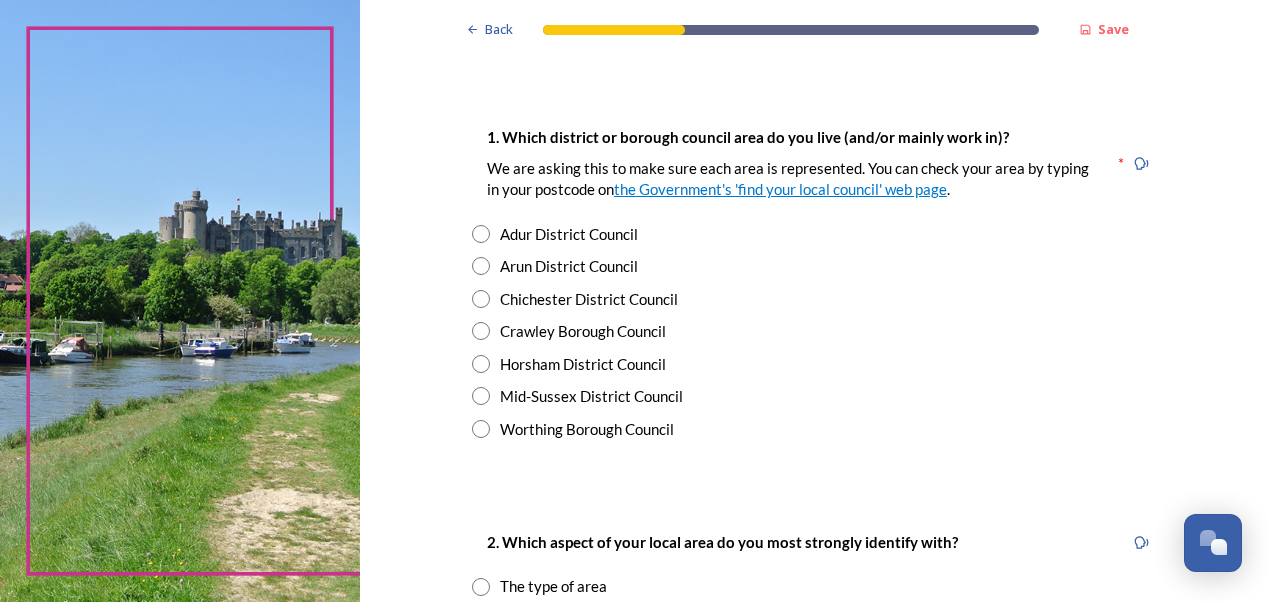 click at bounding box center [481, 429] 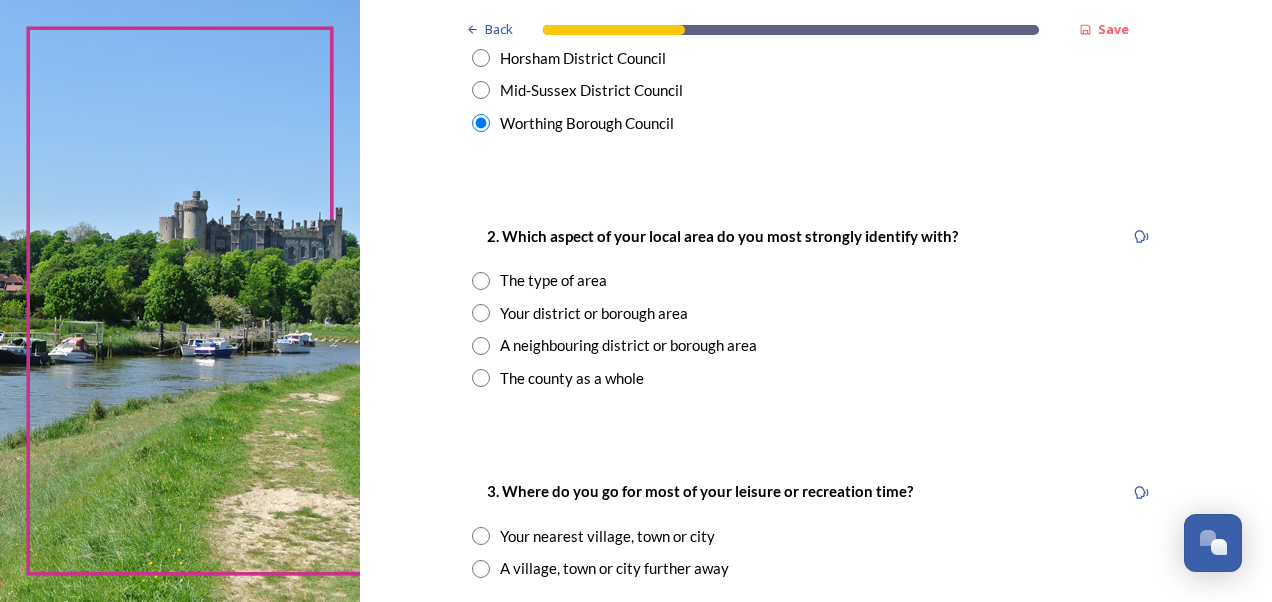 scroll, scrollTop: 665, scrollLeft: 0, axis: vertical 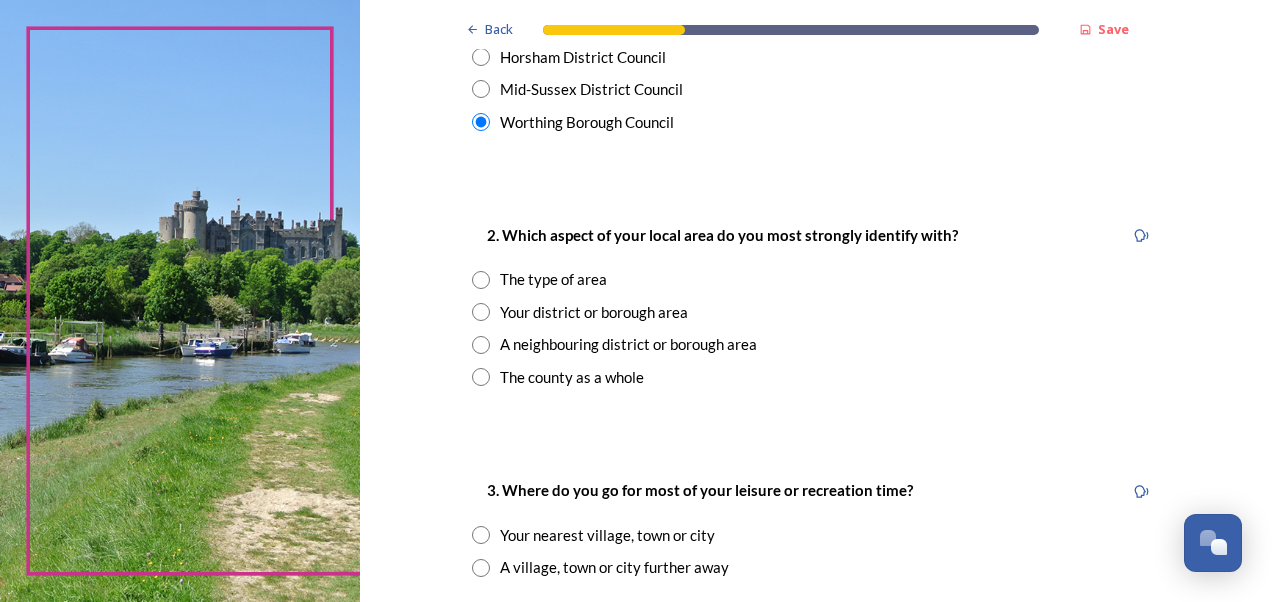click at bounding box center [481, 312] 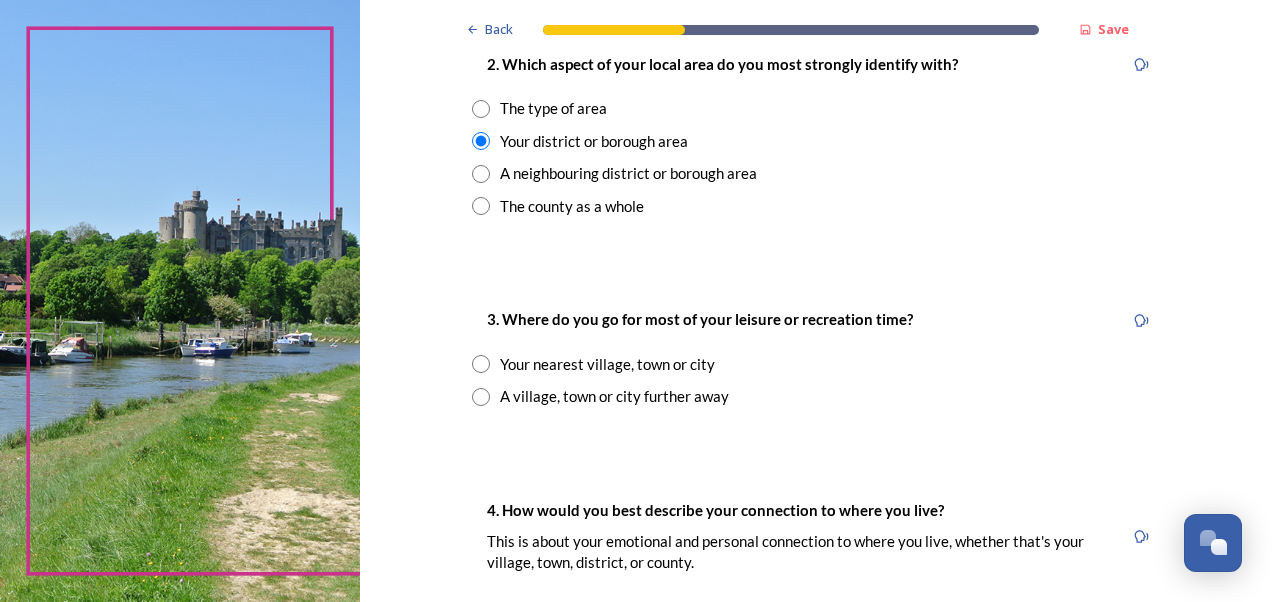 scroll, scrollTop: 837, scrollLeft: 0, axis: vertical 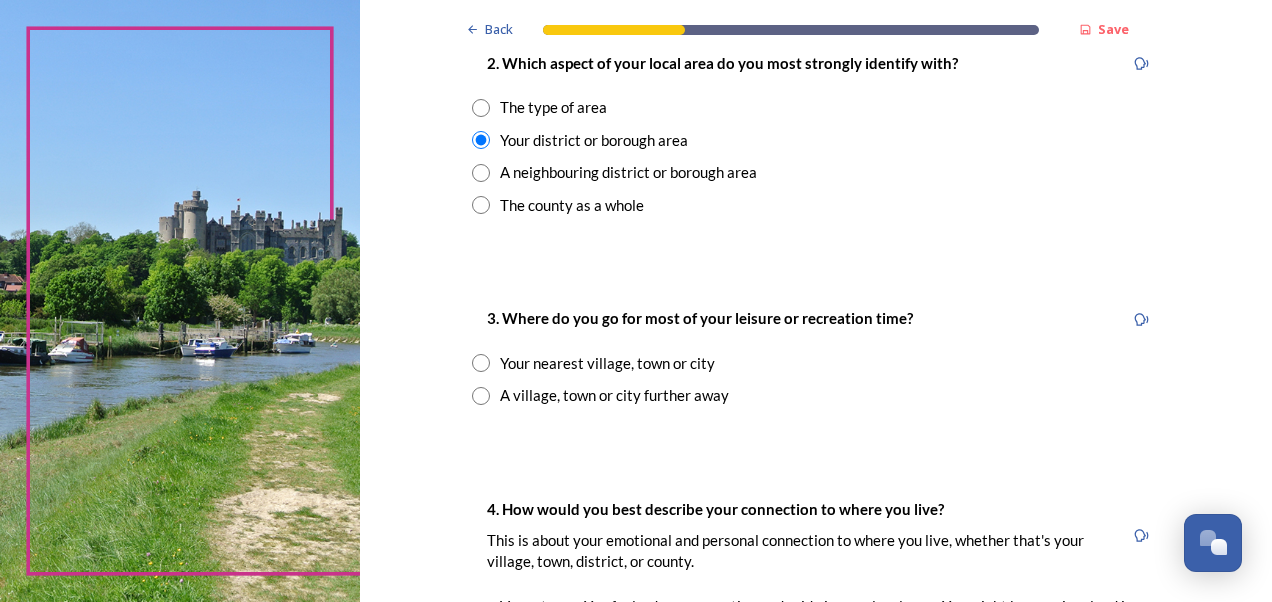 click at bounding box center (481, 363) 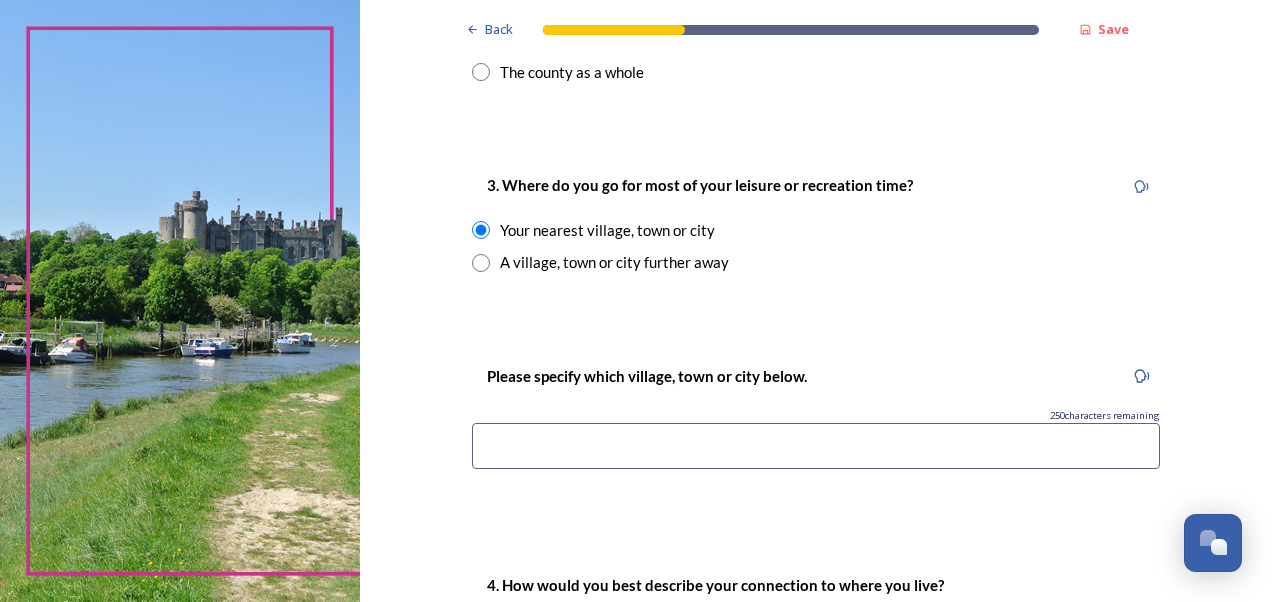 scroll, scrollTop: 969, scrollLeft: 0, axis: vertical 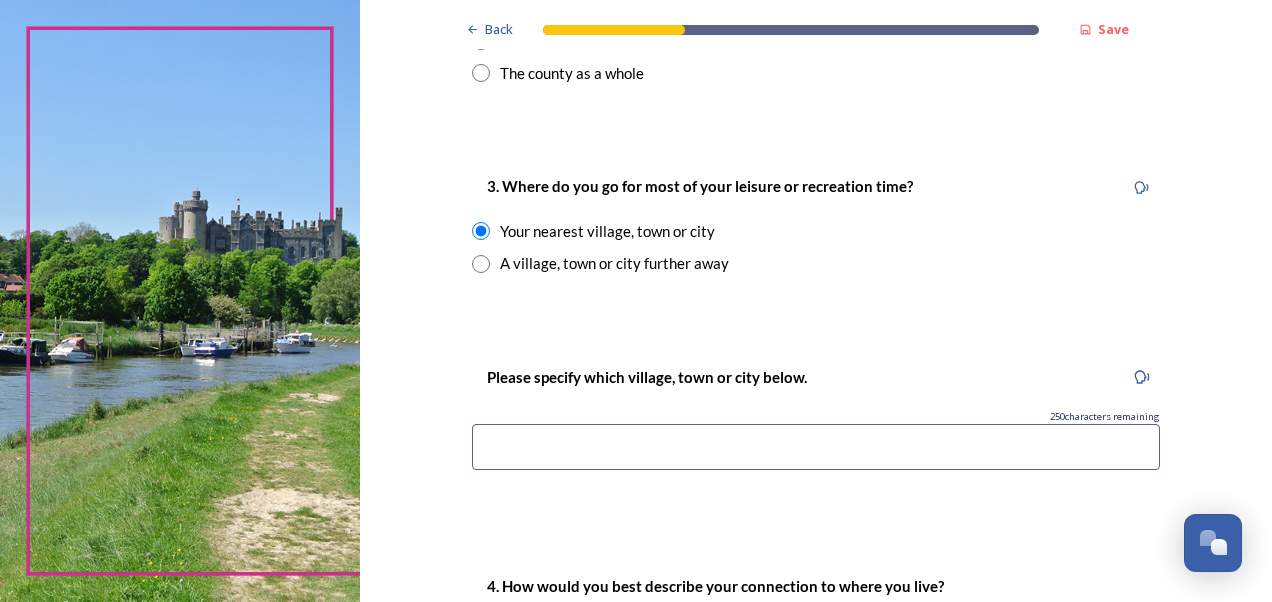 click at bounding box center (816, 447) 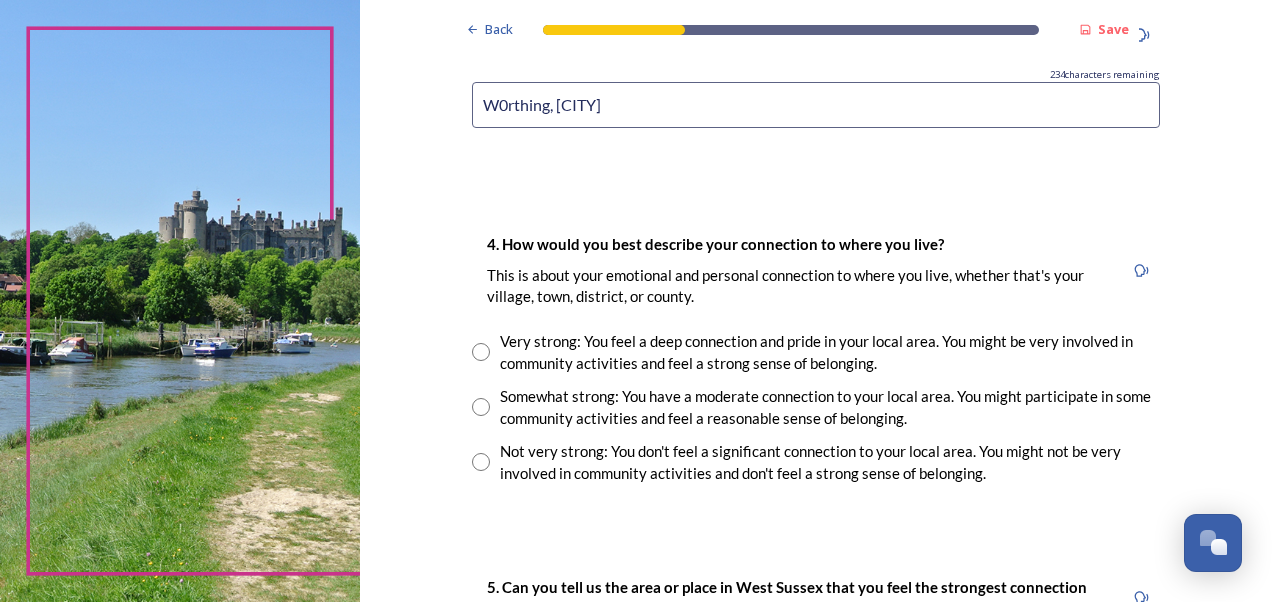 scroll, scrollTop: 1316, scrollLeft: 0, axis: vertical 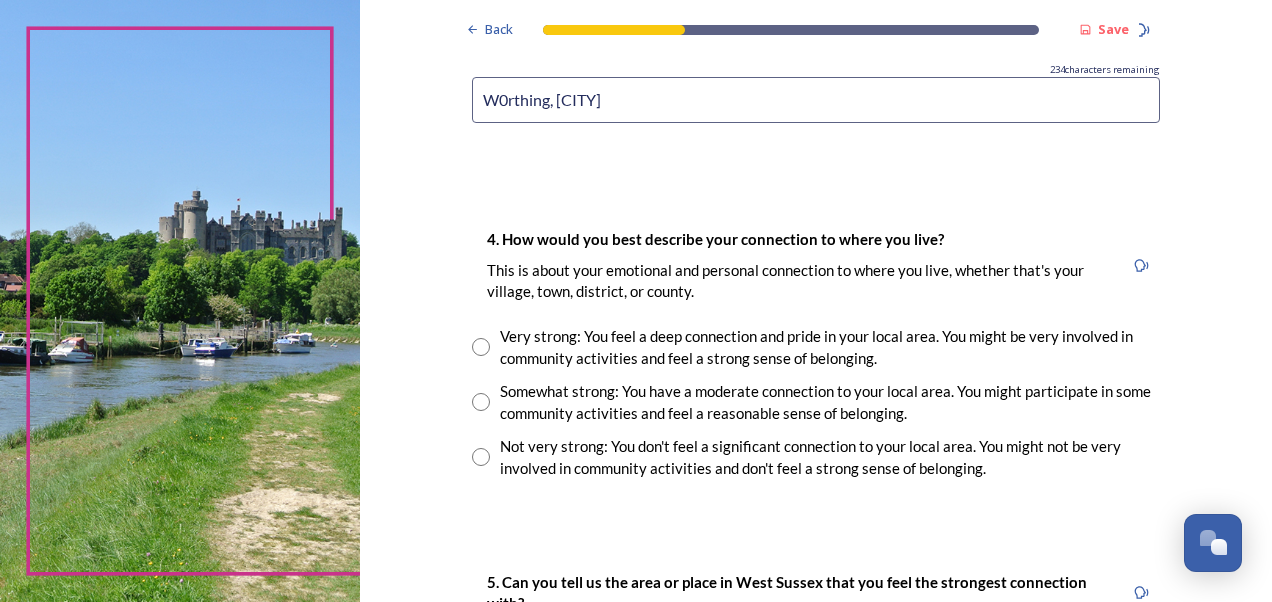 type on "W0rthing, [CITY]" 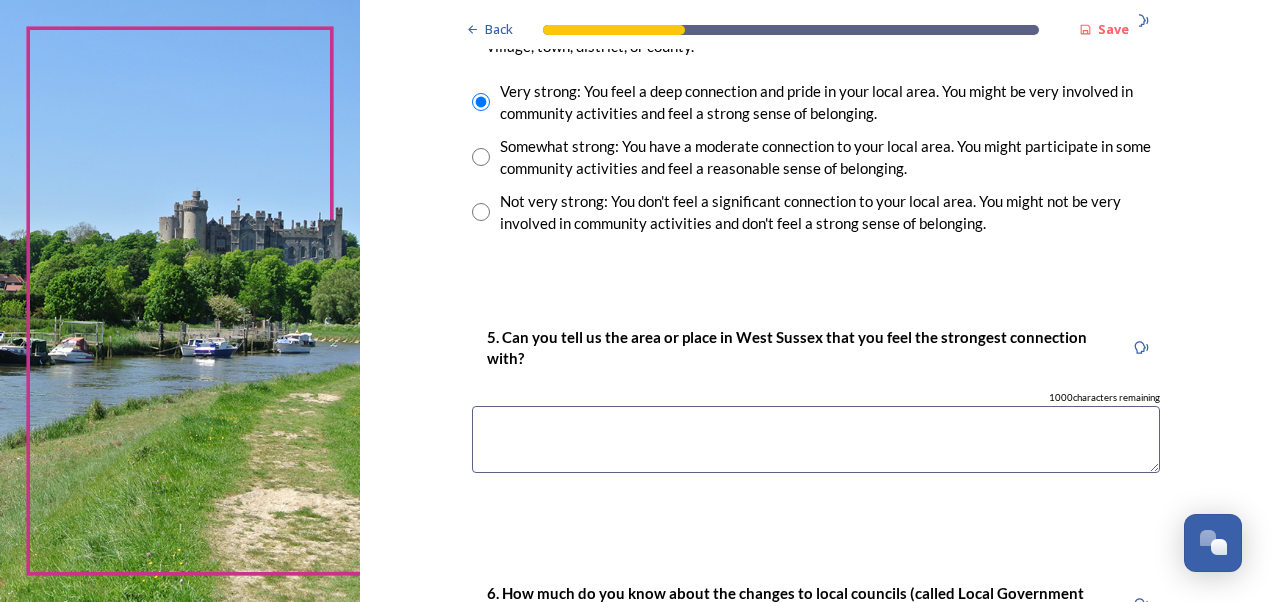 scroll, scrollTop: 1562, scrollLeft: 0, axis: vertical 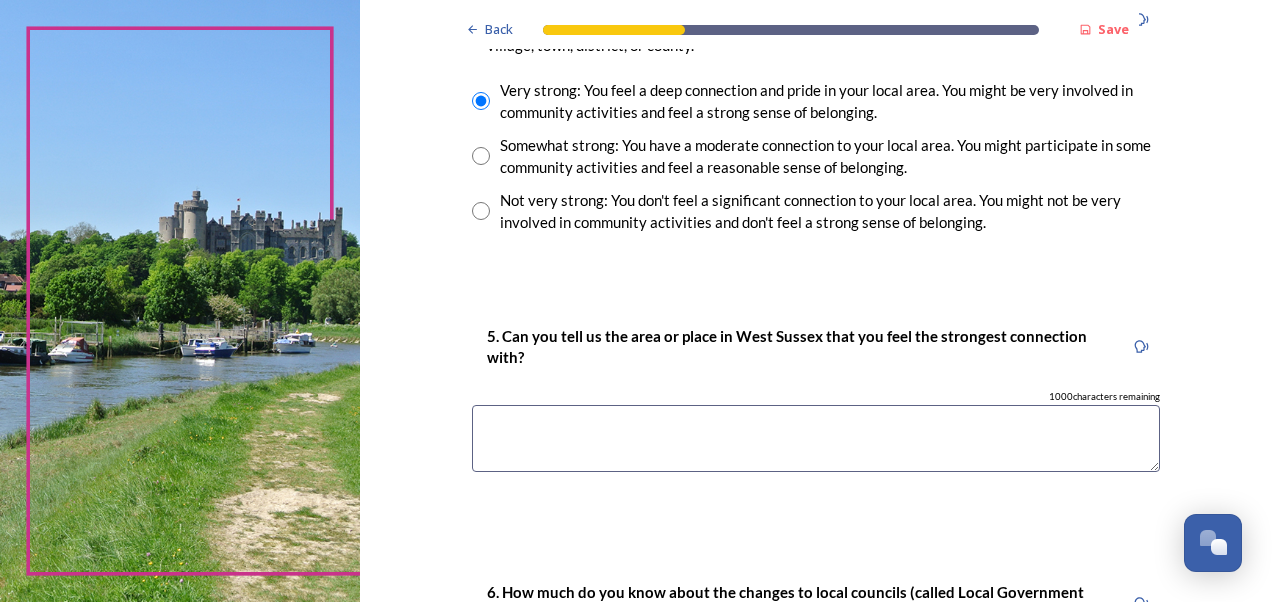 click at bounding box center [816, 438] 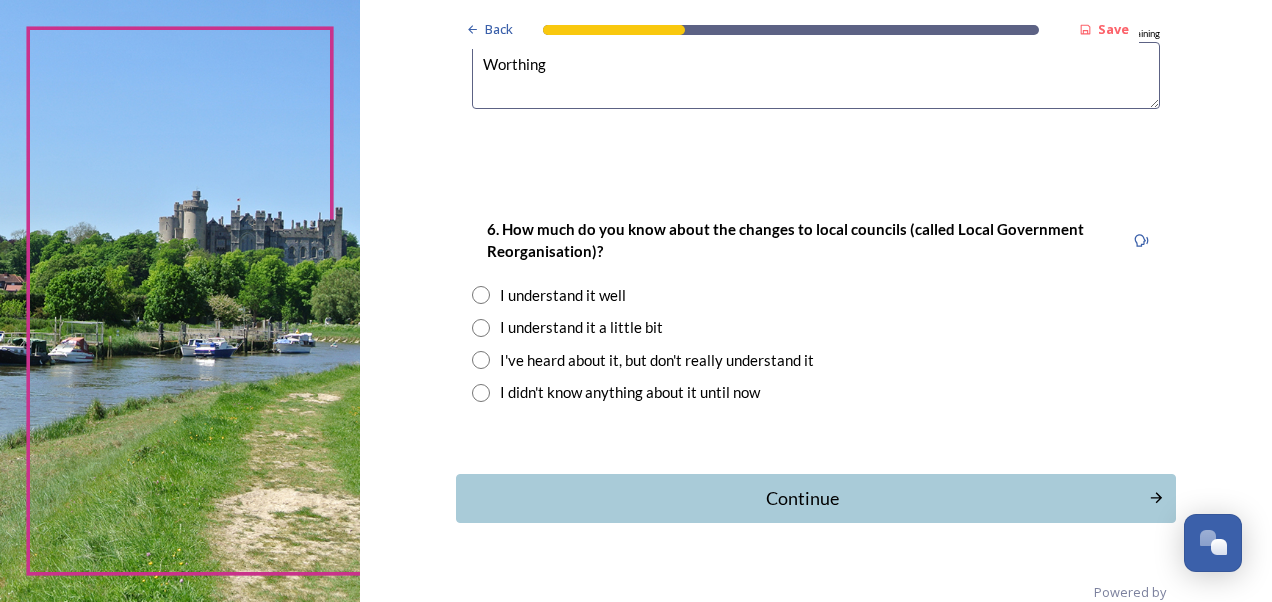 scroll, scrollTop: 1927, scrollLeft: 0, axis: vertical 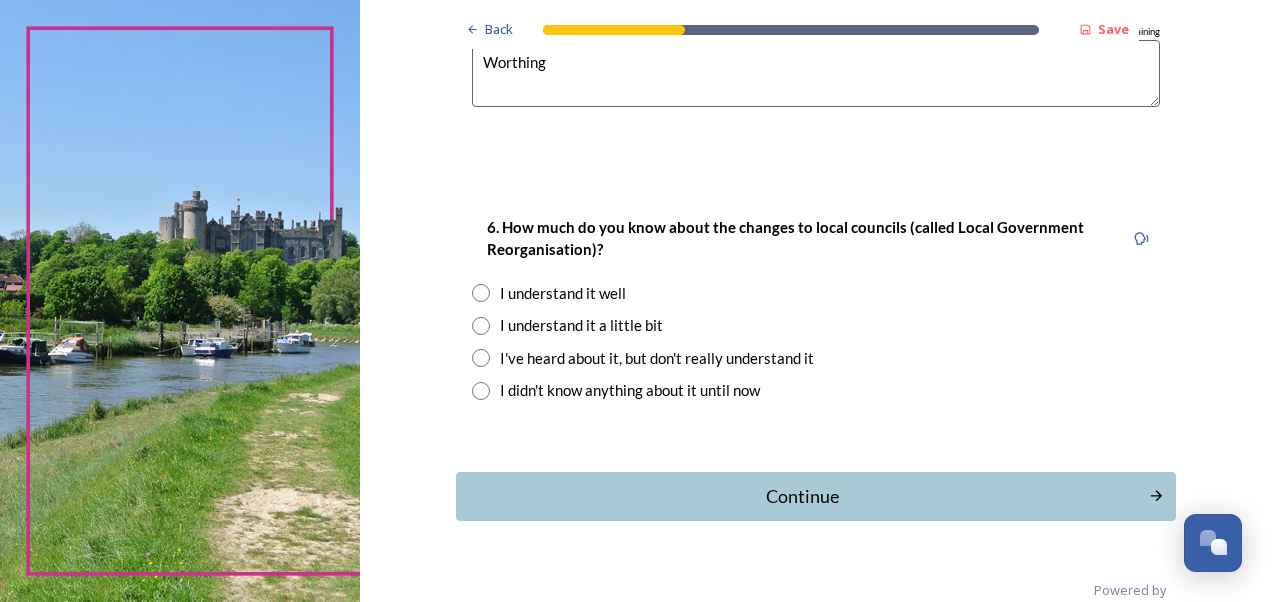 type on "Worthing" 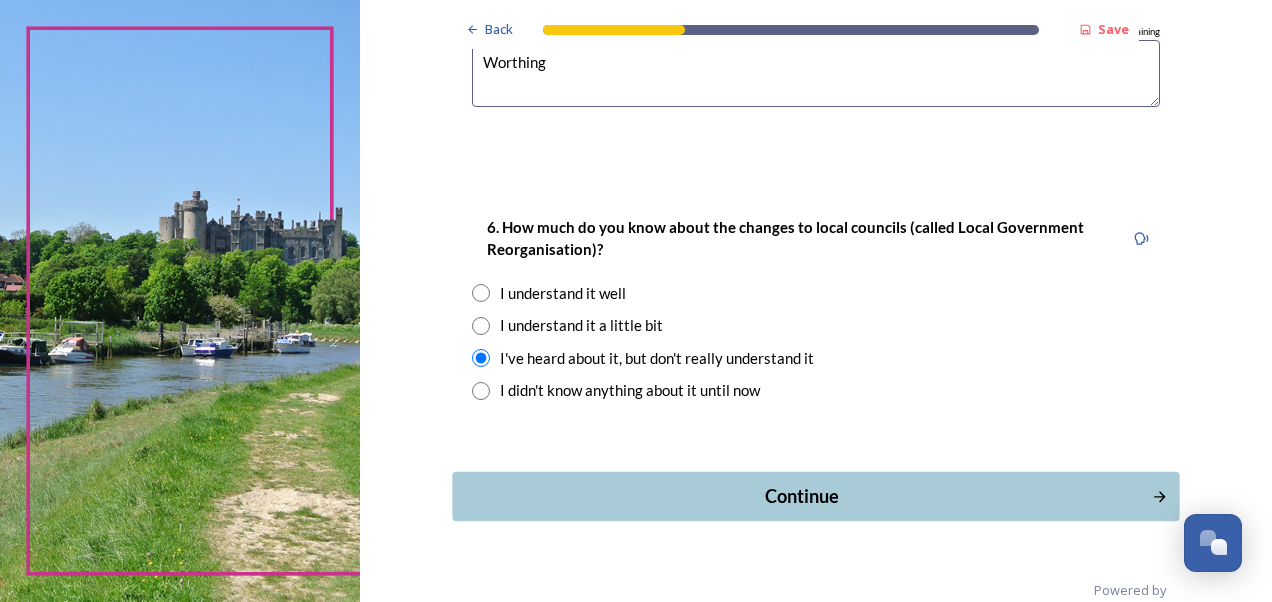 click on "Continue" at bounding box center [815, 496] 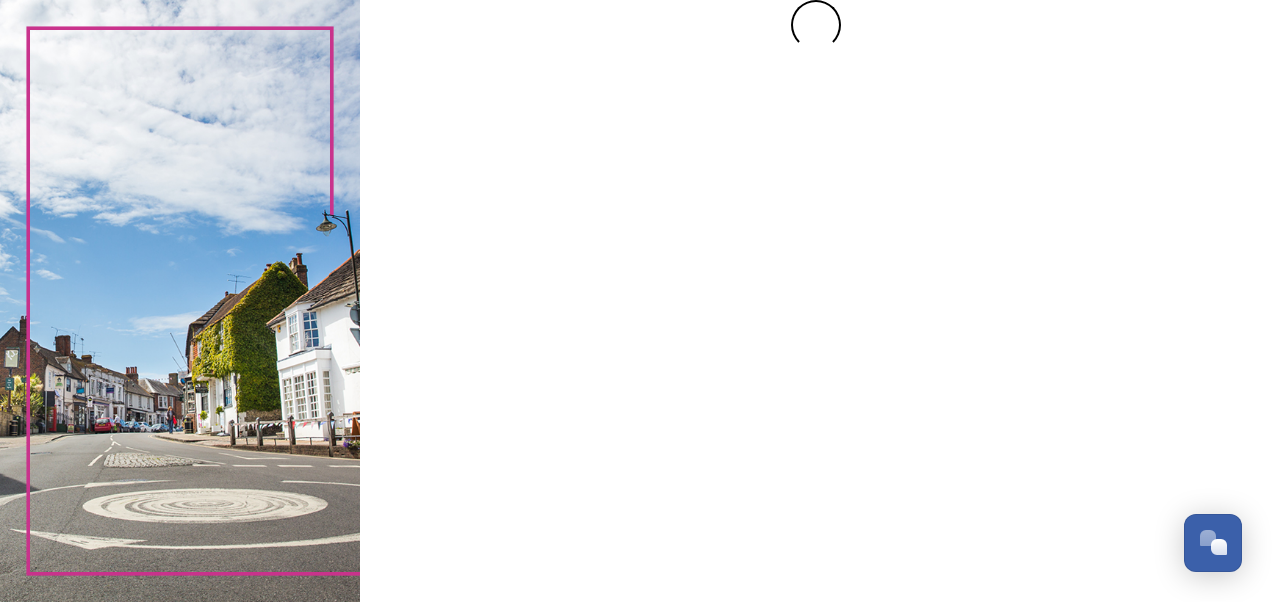 scroll, scrollTop: 0, scrollLeft: 0, axis: both 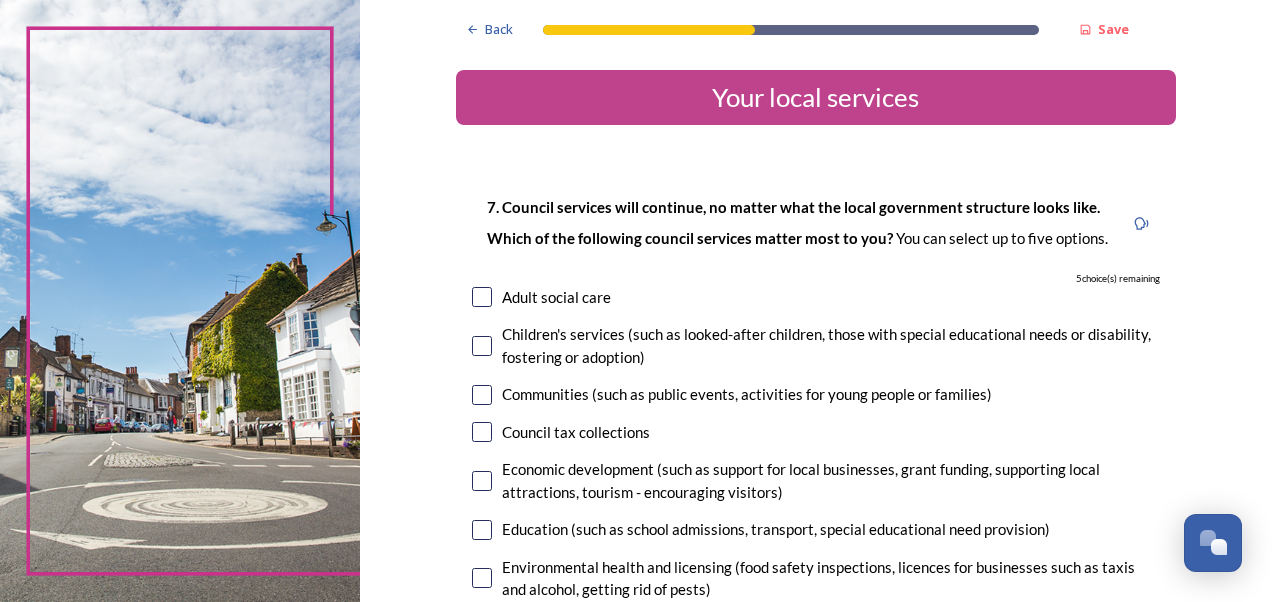 click at bounding box center (482, 346) 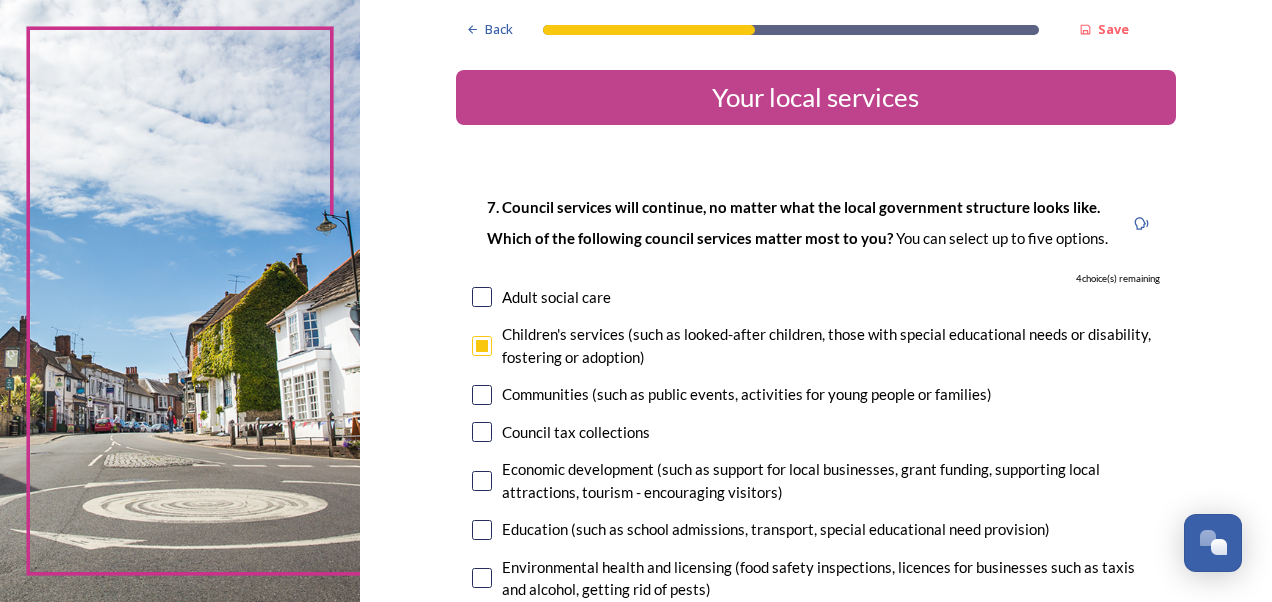 click at bounding box center [482, 395] 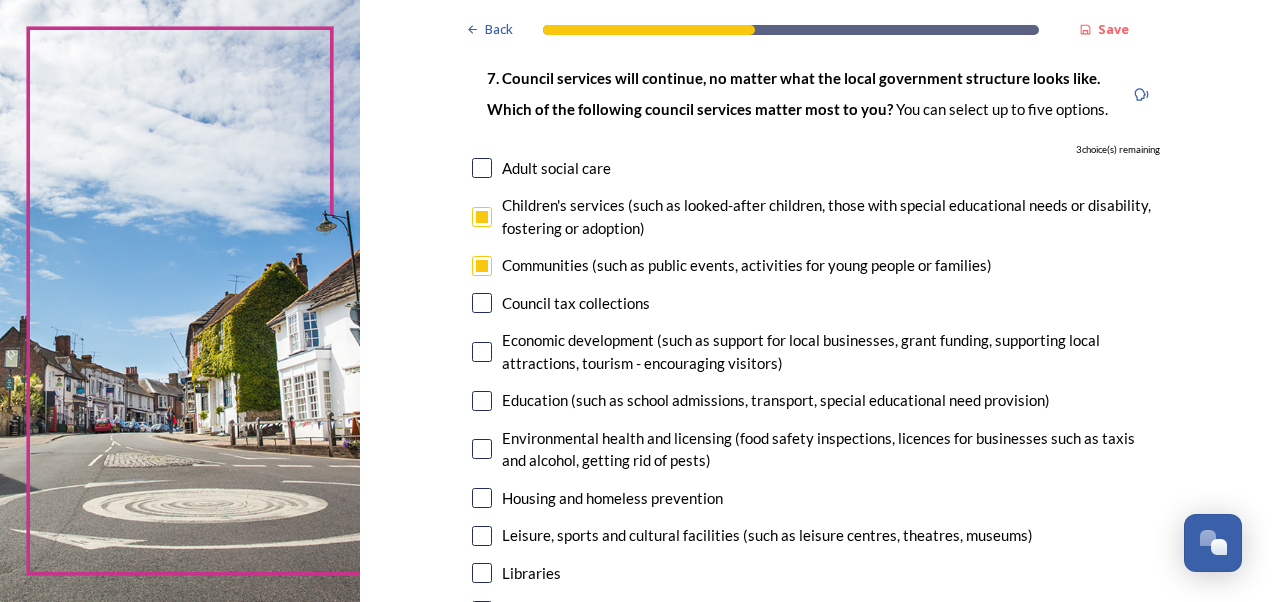 scroll, scrollTop: 130, scrollLeft: 0, axis: vertical 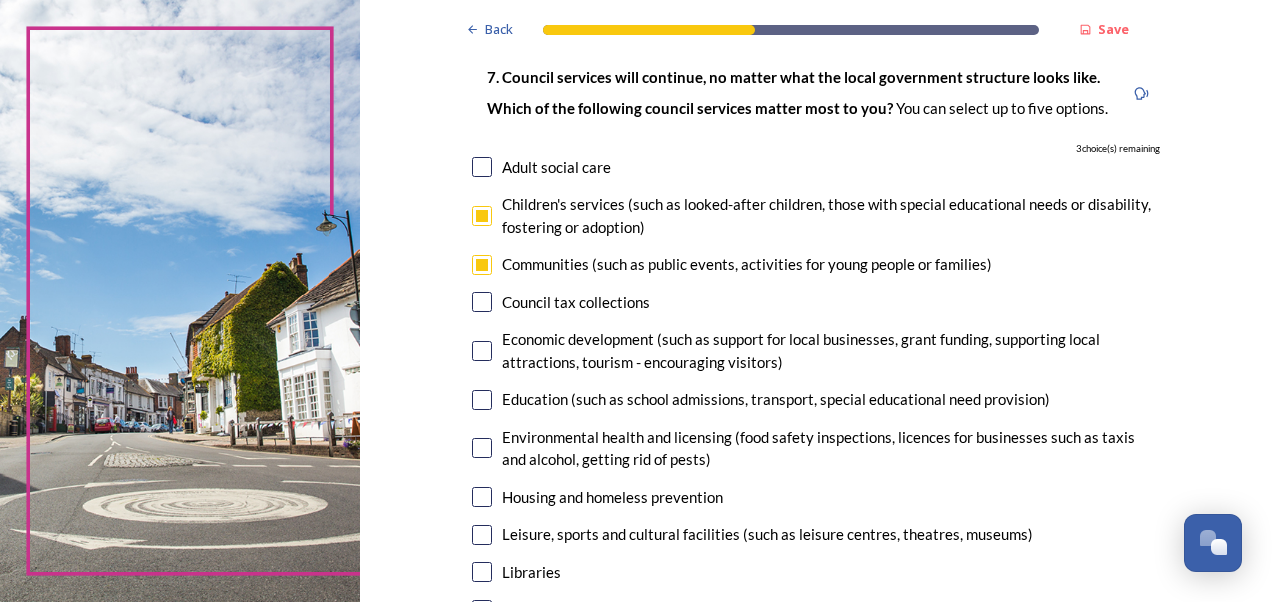 click at bounding box center (482, 351) 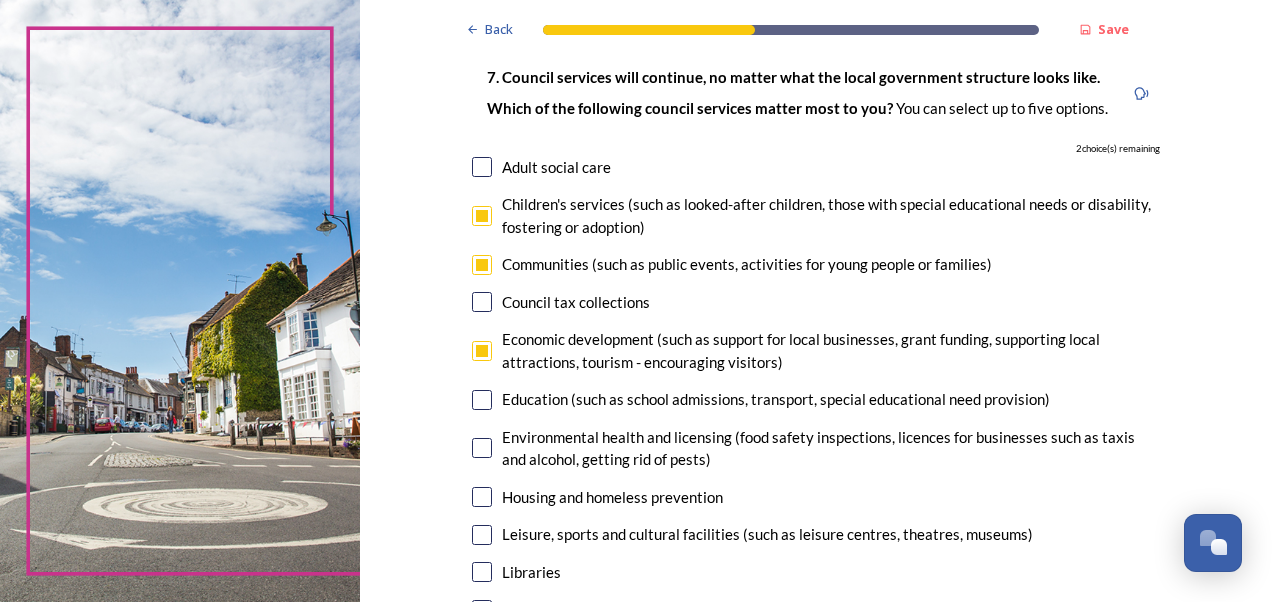 click at bounding box center (482, 167) 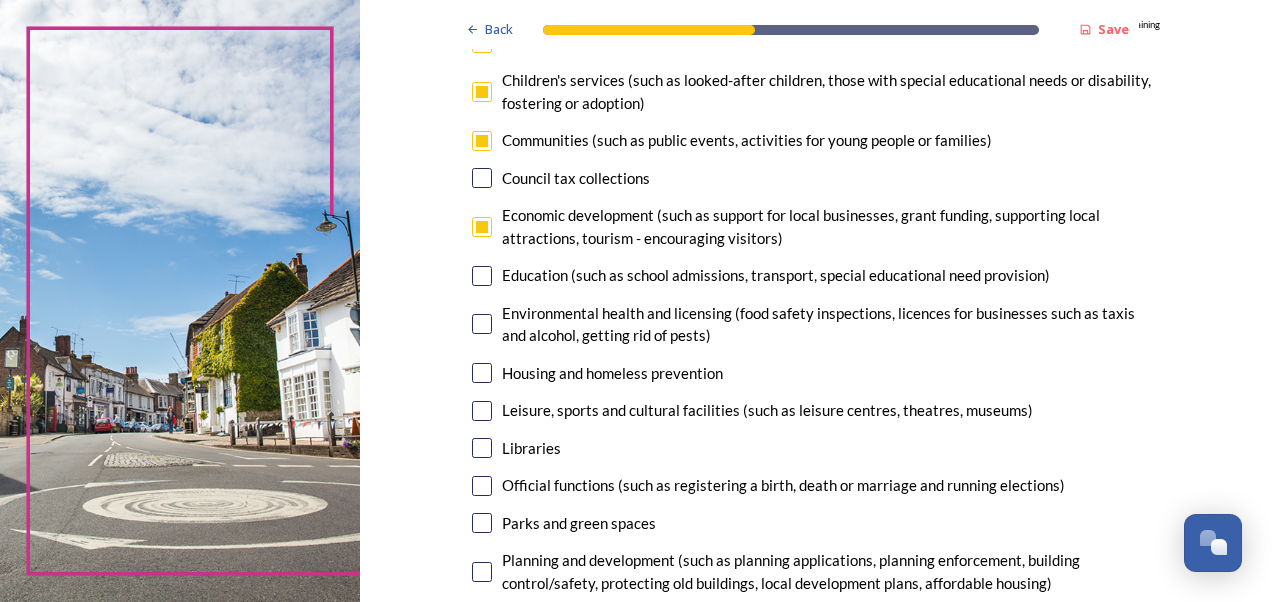 scroll, scrollTop: 261, scrollLeft: 0, axis: vertical 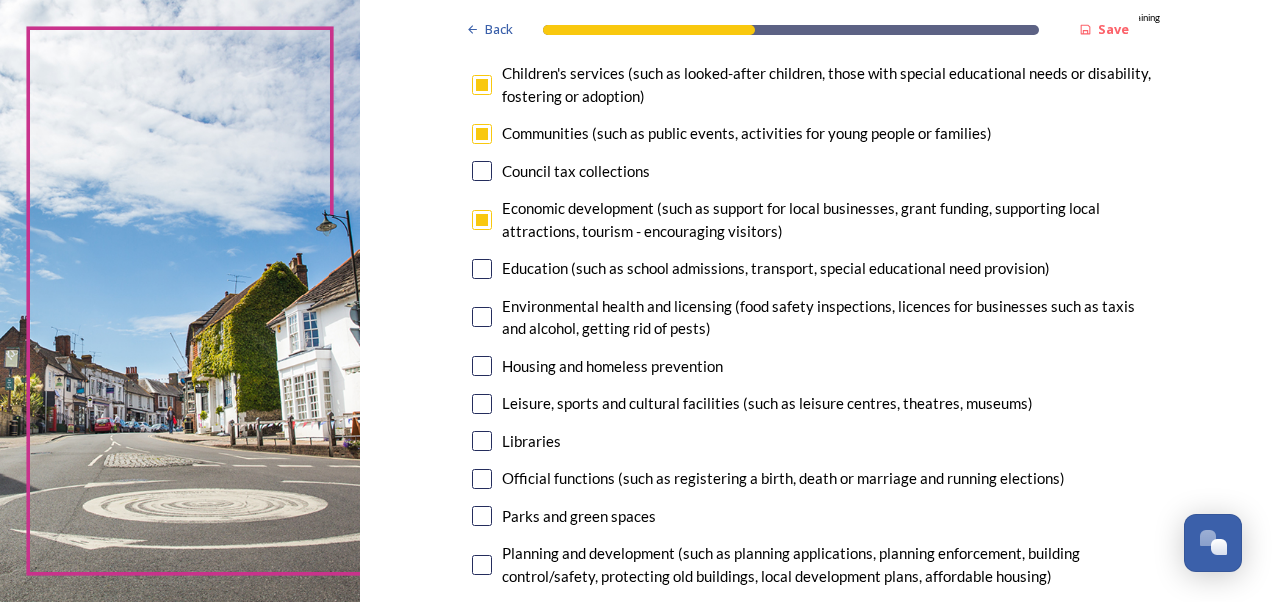 click at bounding box center [482, 269] 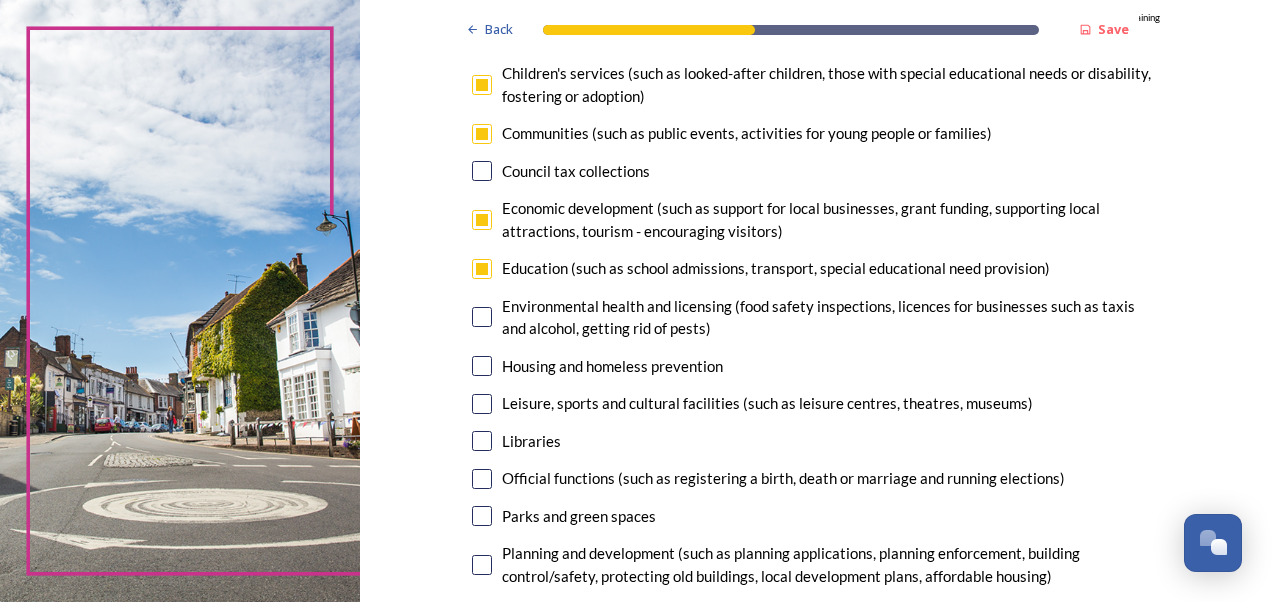click at bounding box center (482, 317) 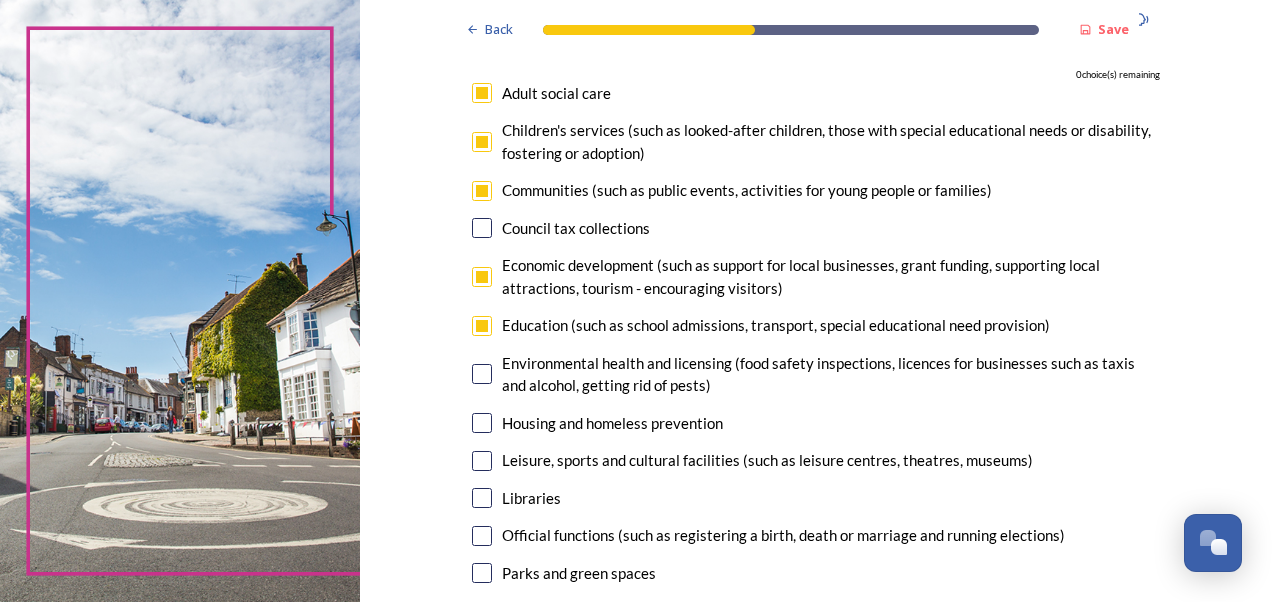 scroll, scrollTop: 203, scrollLeft: 0, axis: vertical 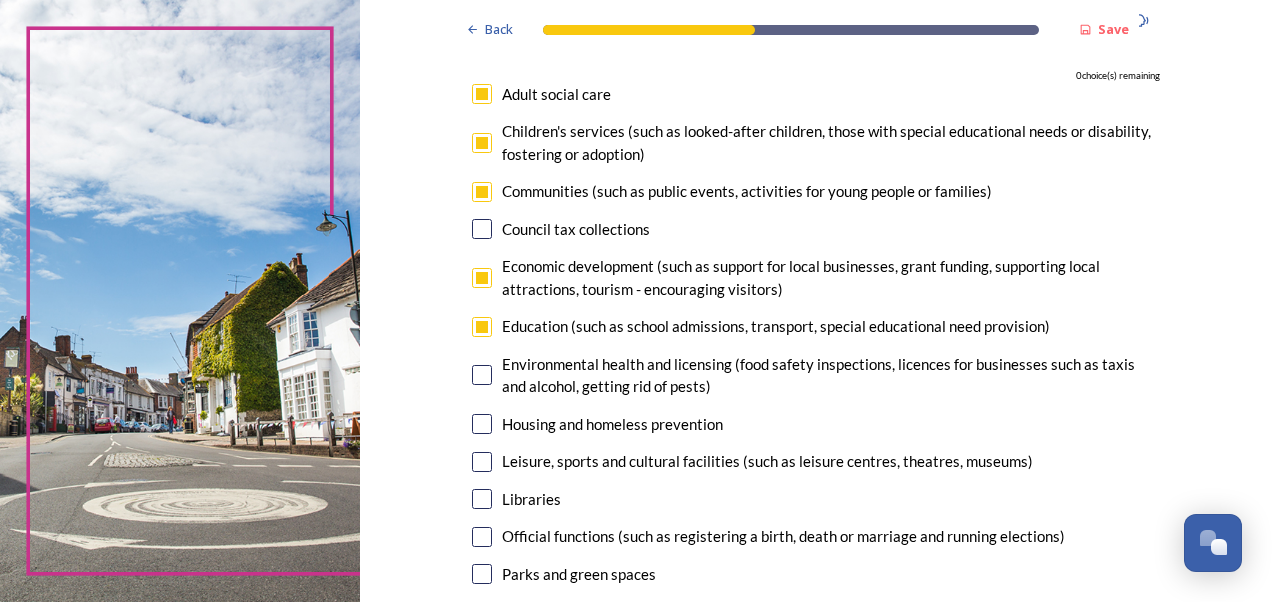 click at bounding box center [482, 94] 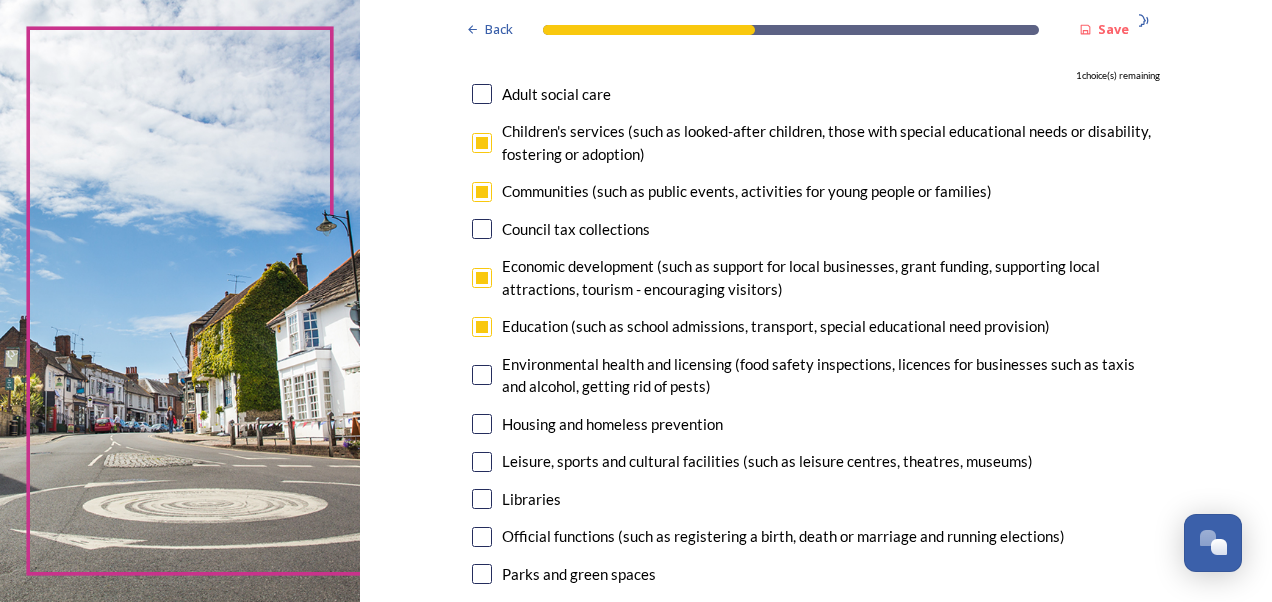 click at bounding box center [482, 278] 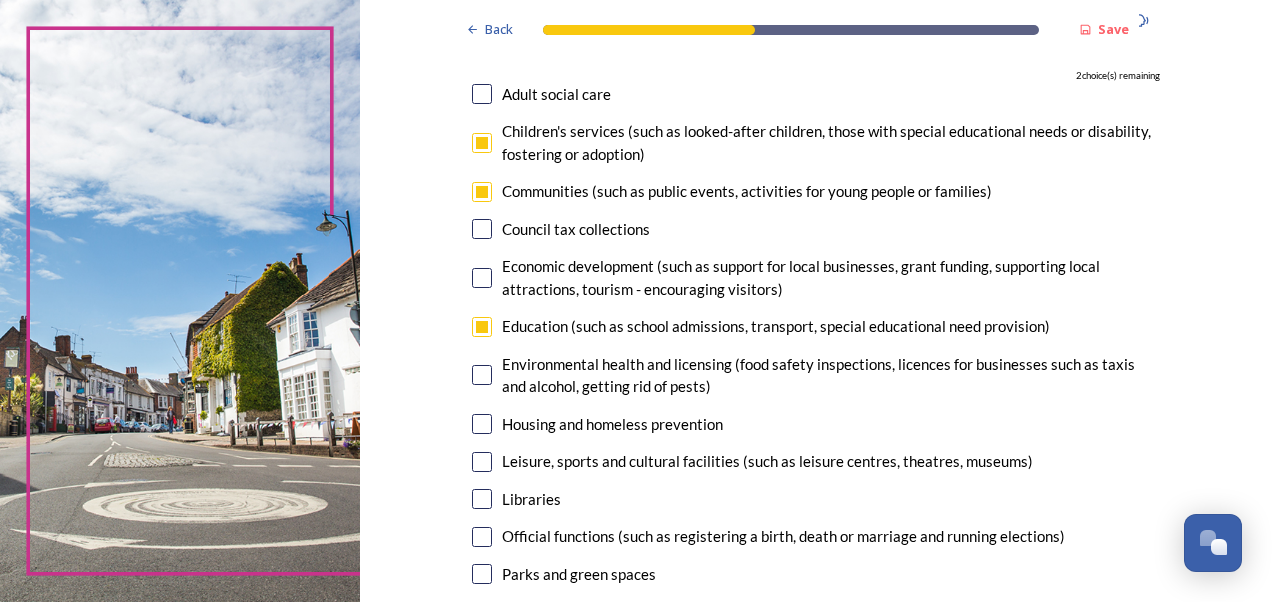 click at bounding box center [482, 192] 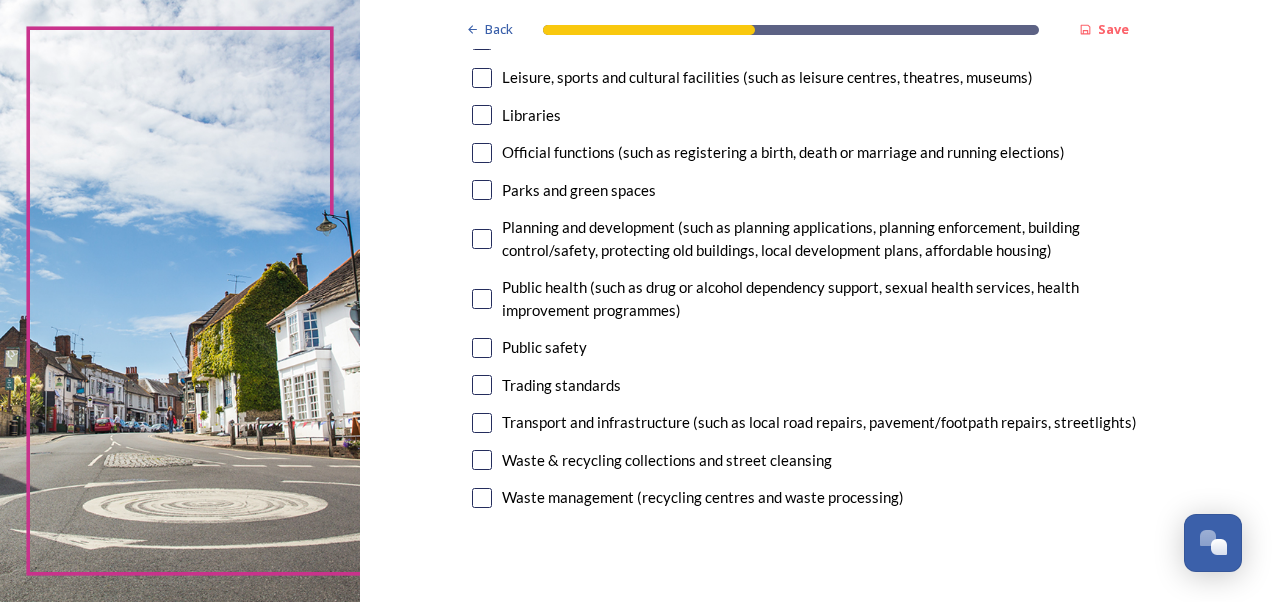 scroll, scrollTop: 588, scrollLeft: 0, axis: vertical 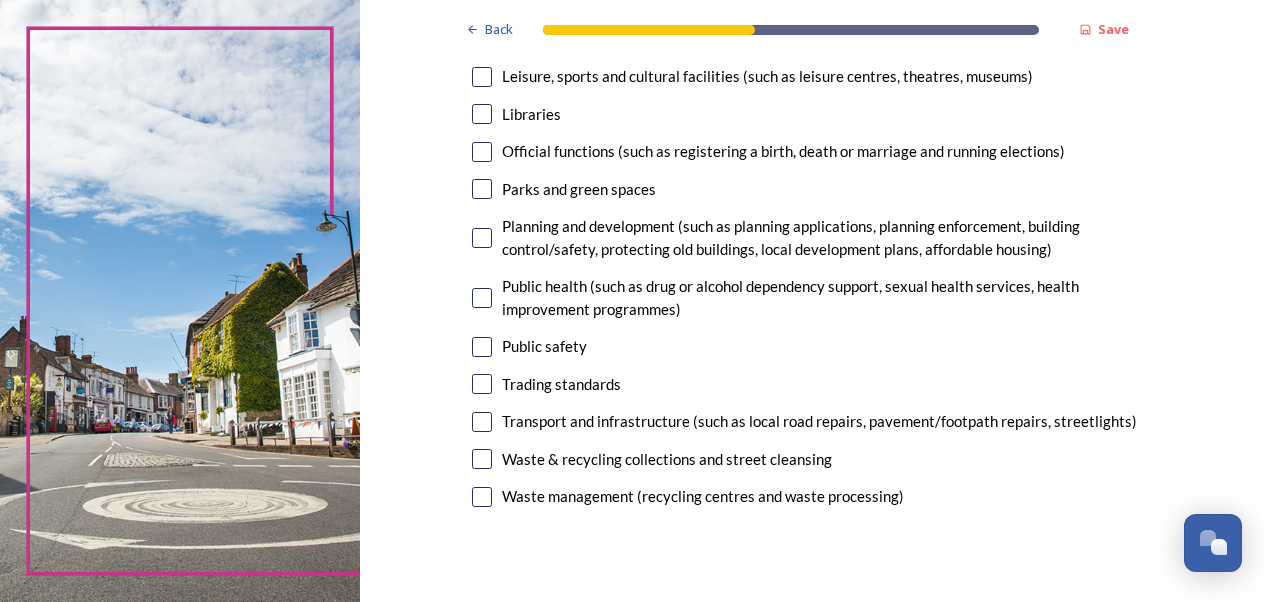 click at bounding box center (482, 422) 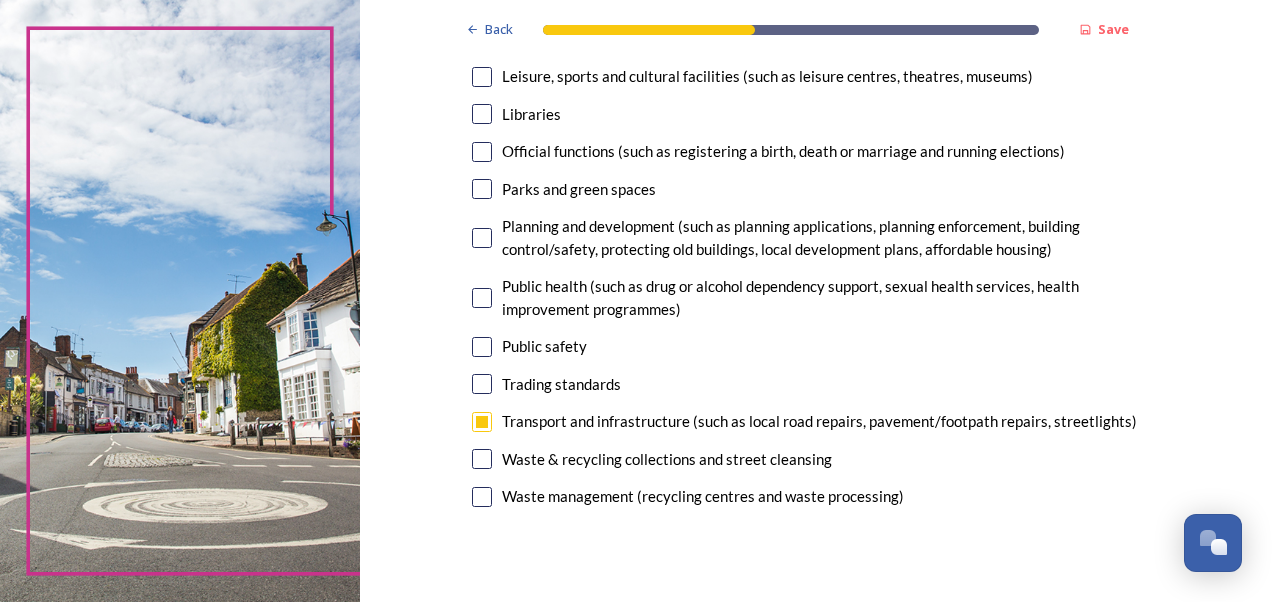 click at bounding box center [482, 459] 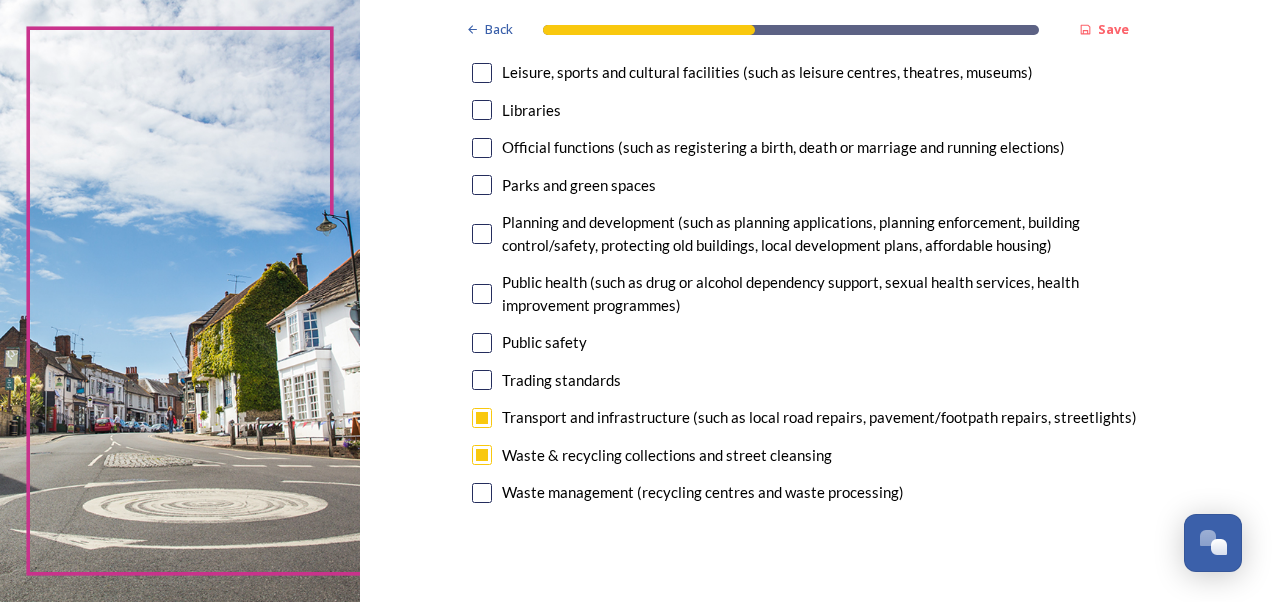 scroll, scrollTop: 593, scrollLeft: 0, axis: vertical 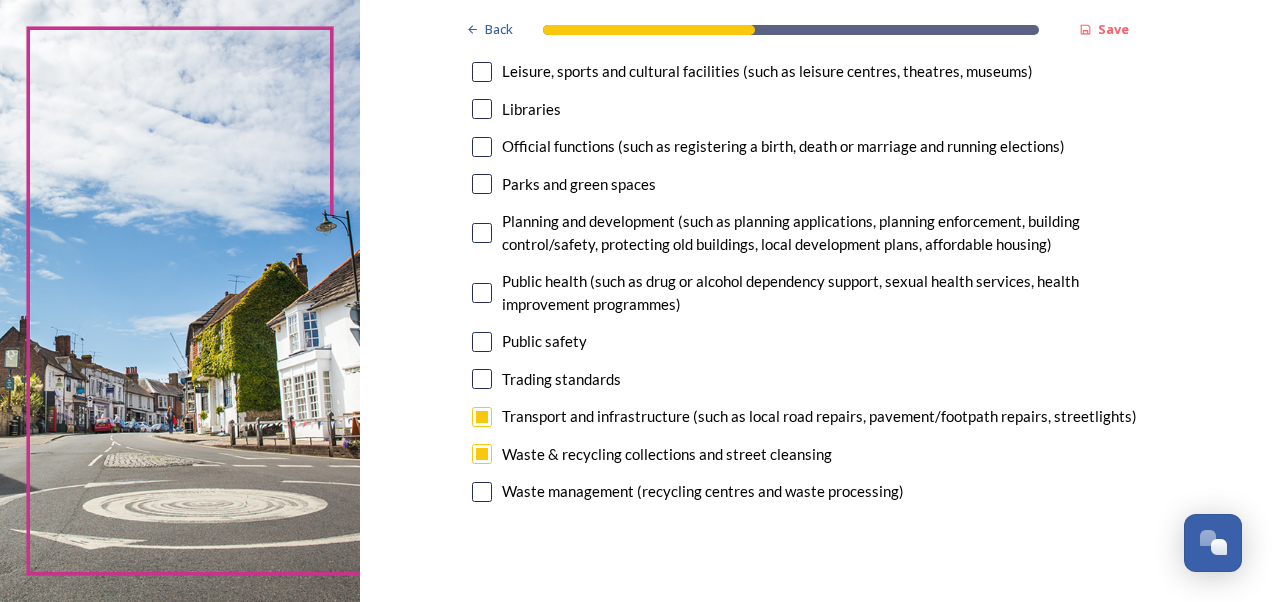 click at bounding box center (482, 342) 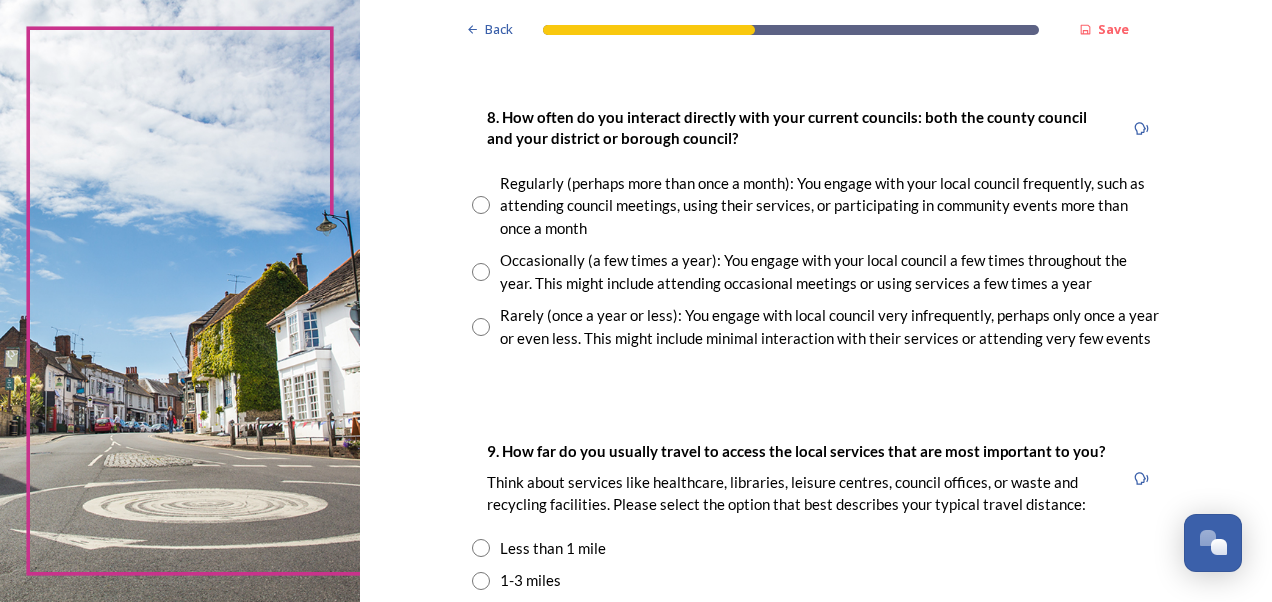 scroll, scrollTop: 1087, scrollLeft: 0, axis: vertical 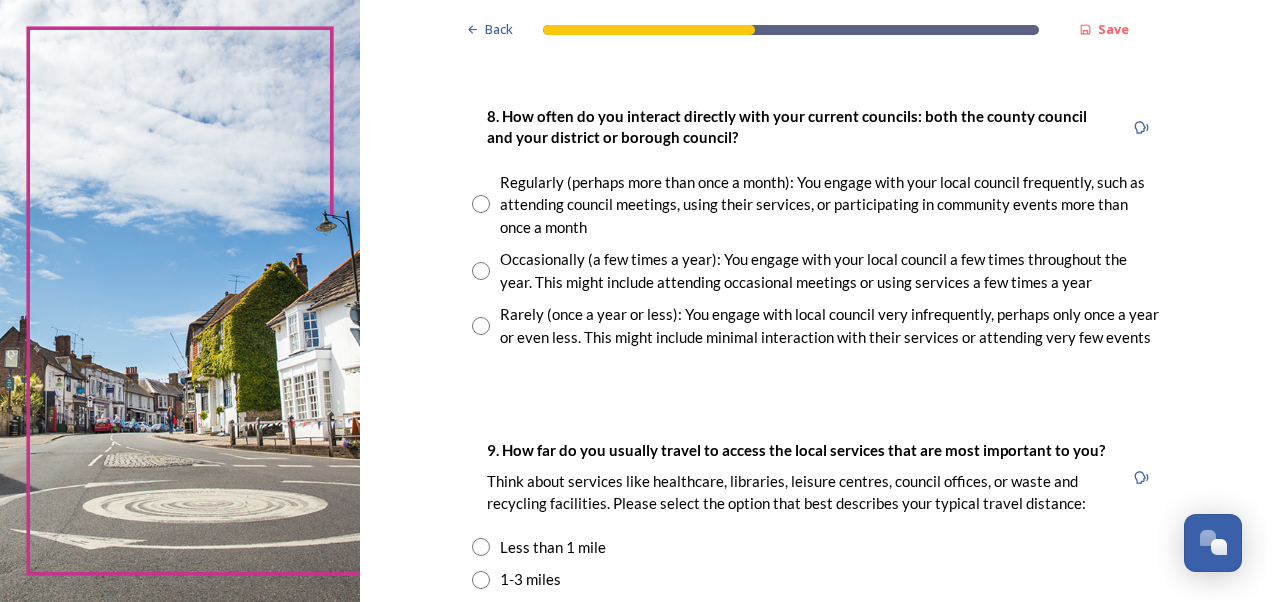 click at bounding box center [481, 326] 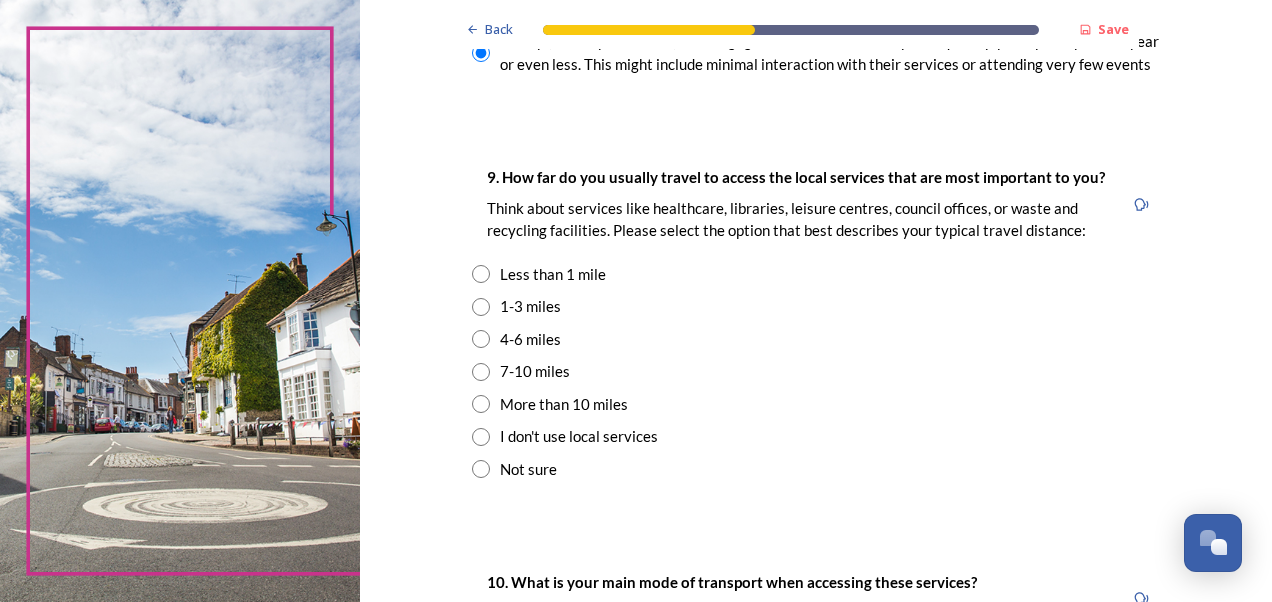 scroll, scrollTop: 1362, scrollLeft: 0, axis: vertical 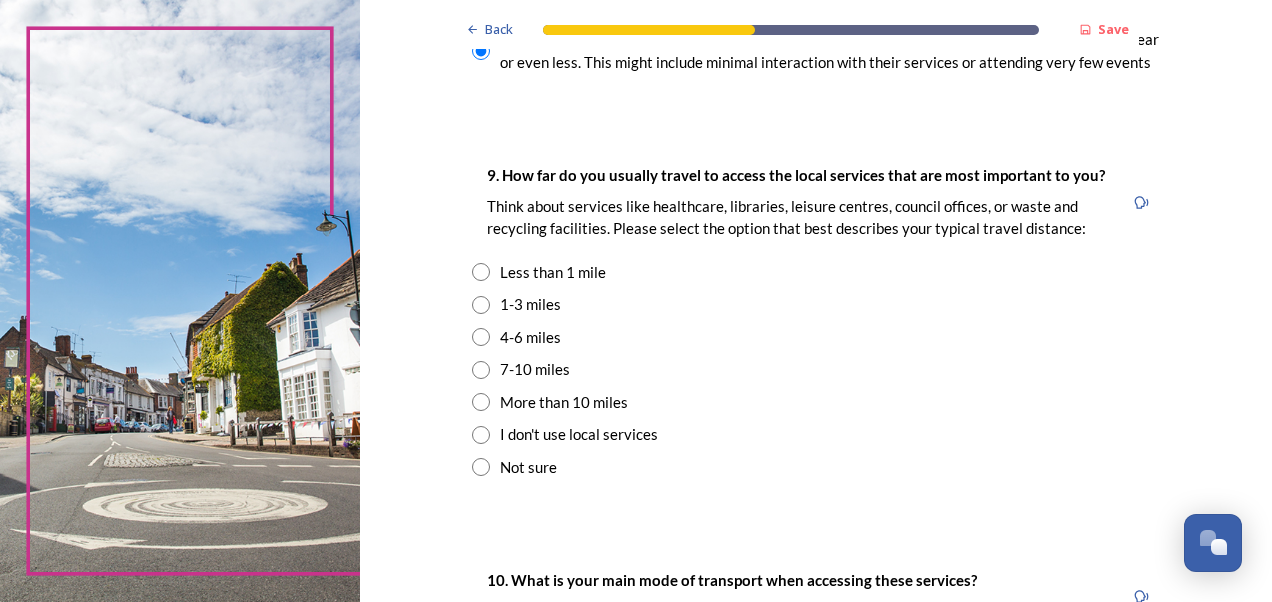 click at bounding box center [481, 305] 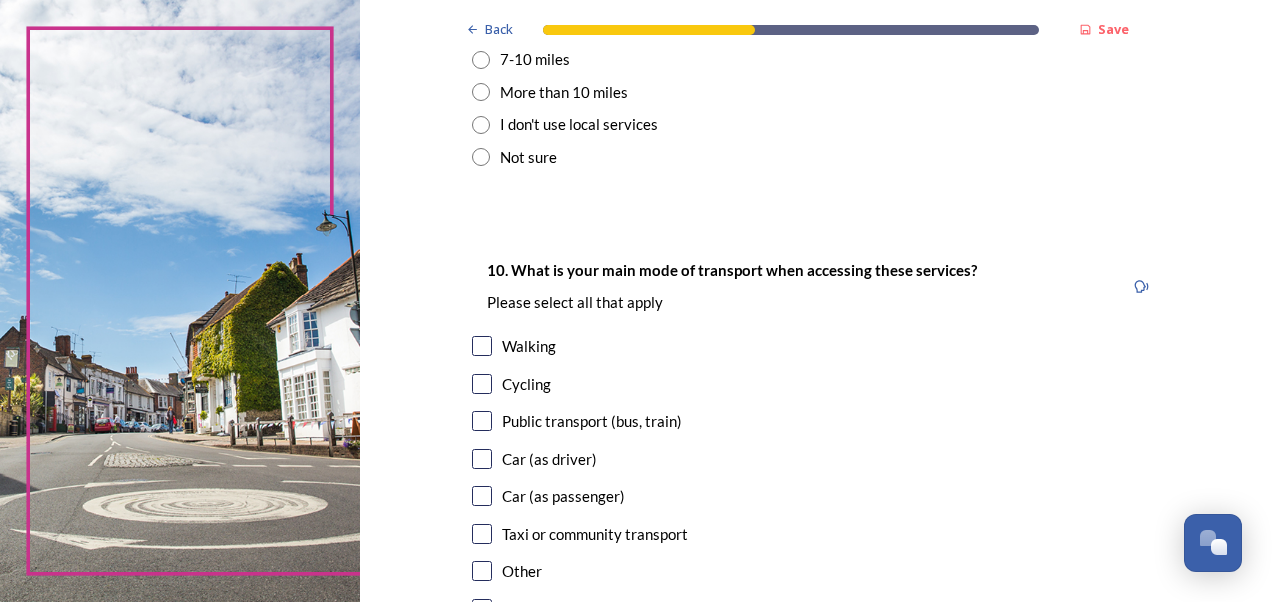 scroll, scrollTop: 1690, scrollLeft: 0, axis: vertical 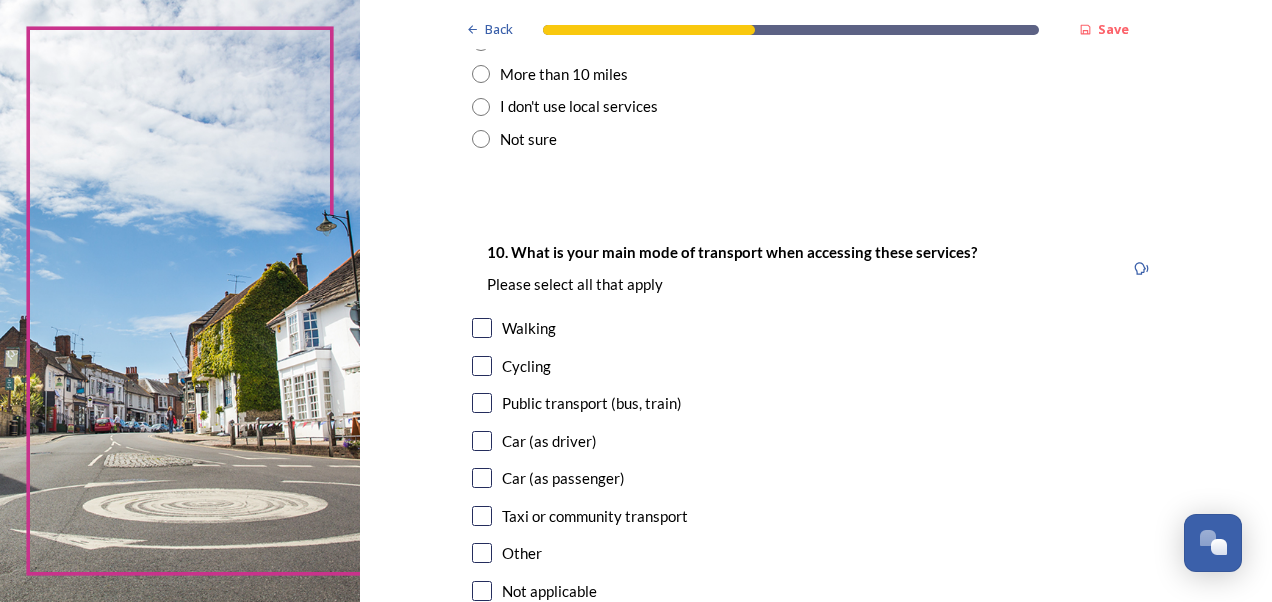 click at bounding box center (482, 328) 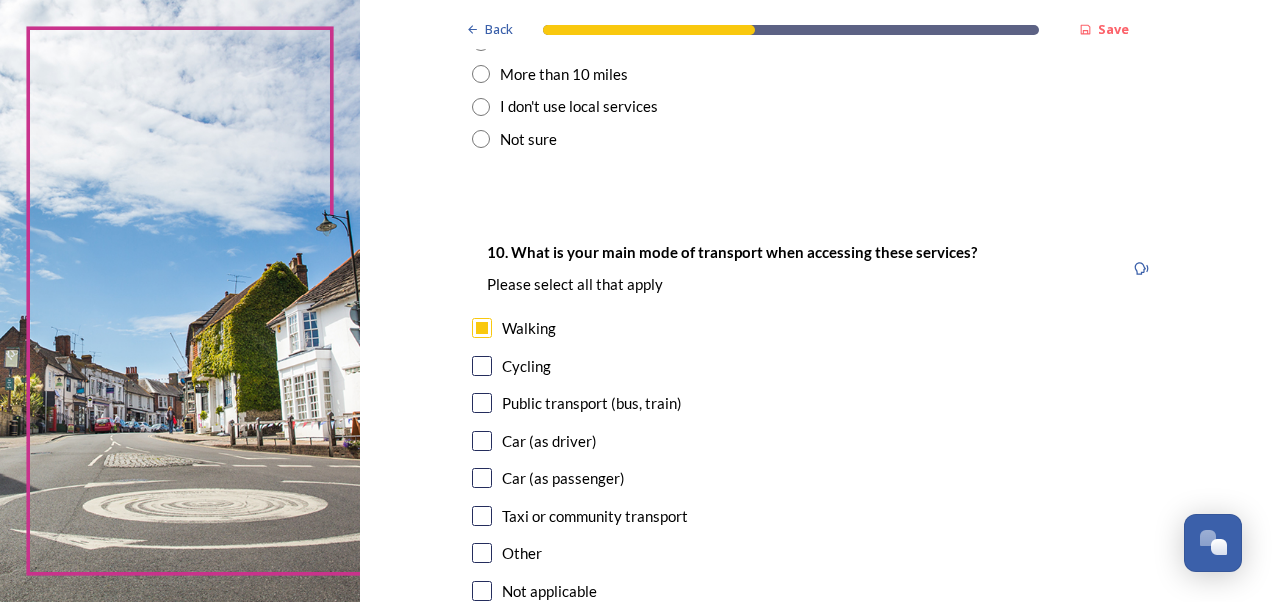 scroll, scrollTop: 1740, scrollLeft: 0, axis: vertical 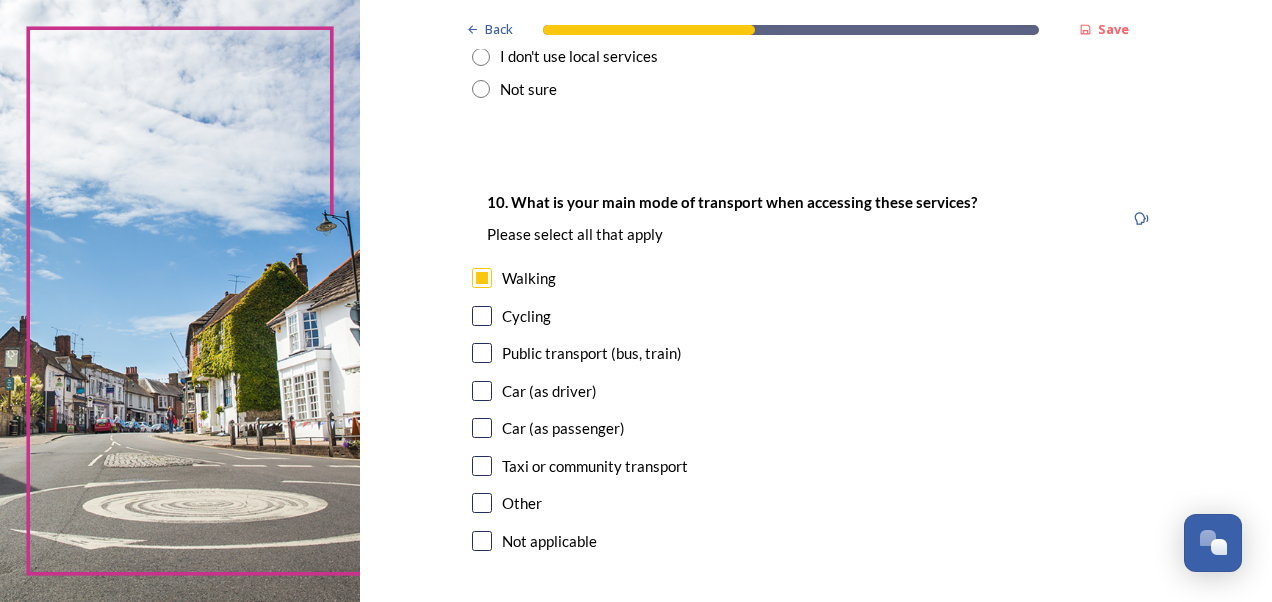 click at bounding box center [482, 353] 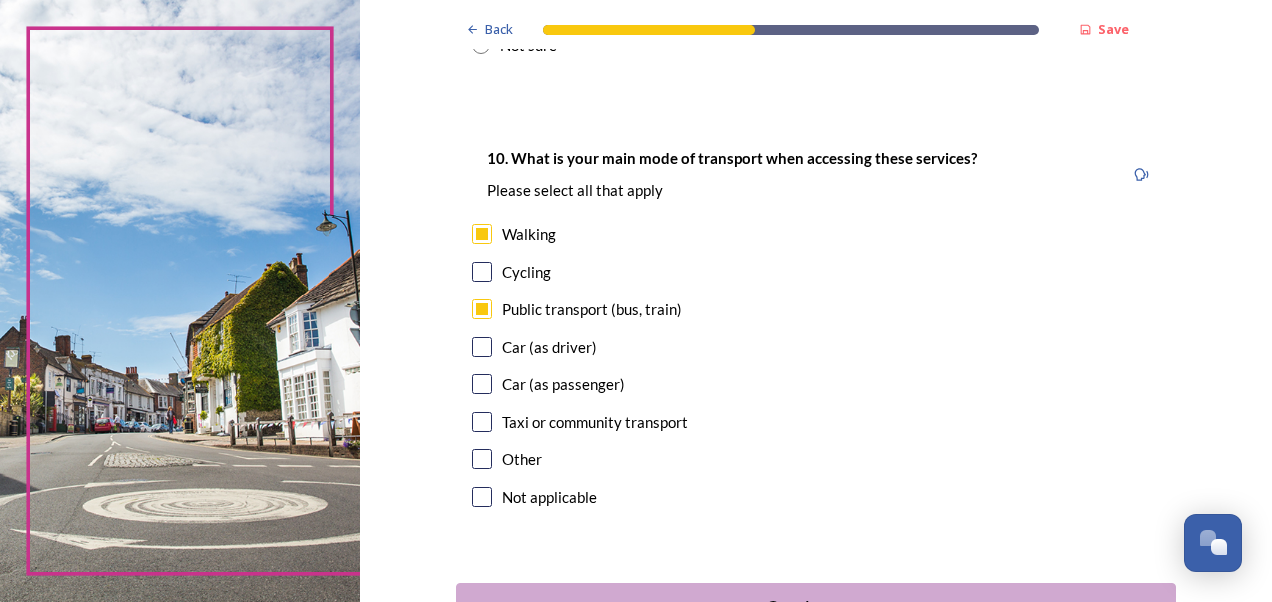 scroll, scrollTop: 1798, scrollLeft: 0, axis: vertical 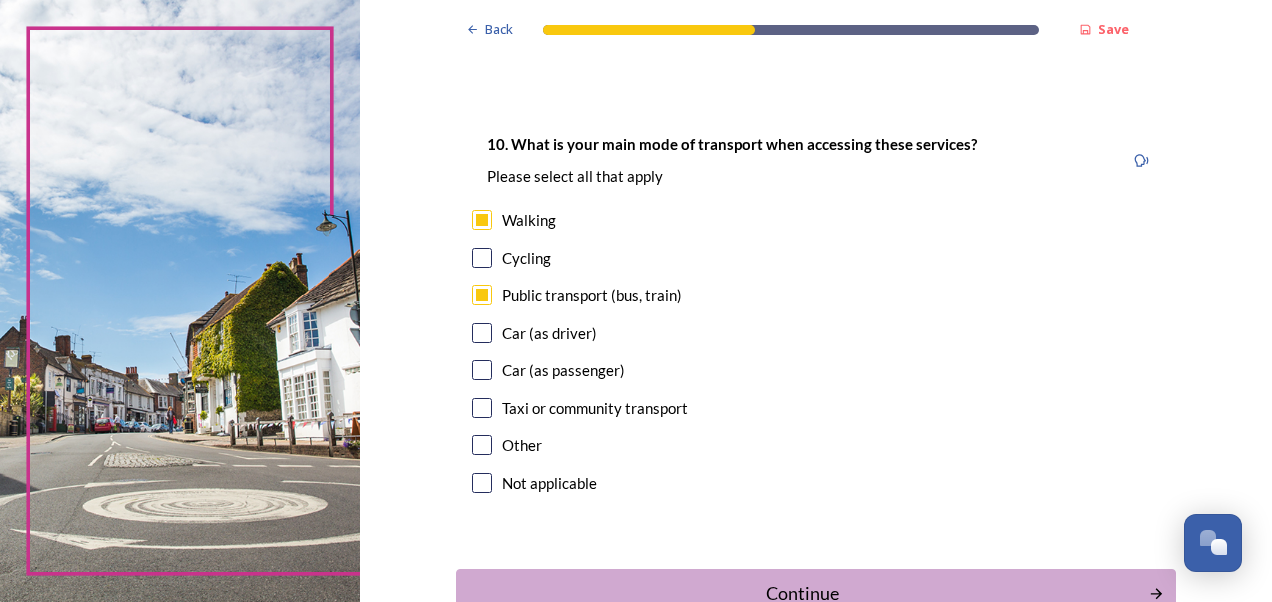 click at bounding box center (482, 370) 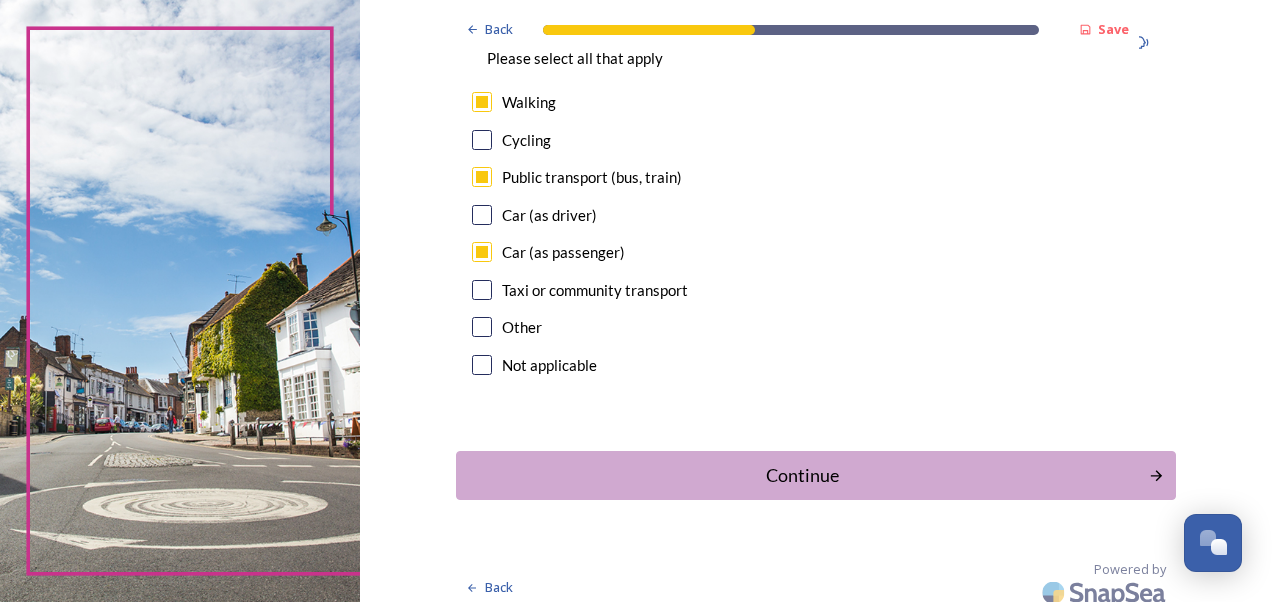 scroll, scrollTop: 1917, scrollLeft: 0, axis: vertical 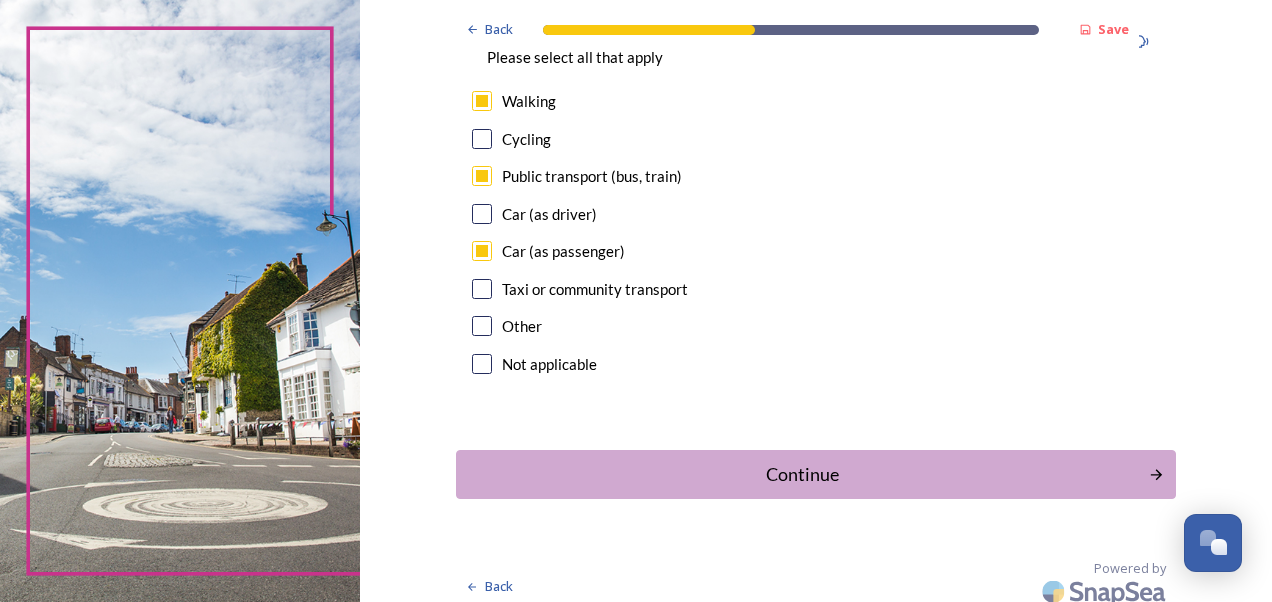 click at bounding box center [482, 289] 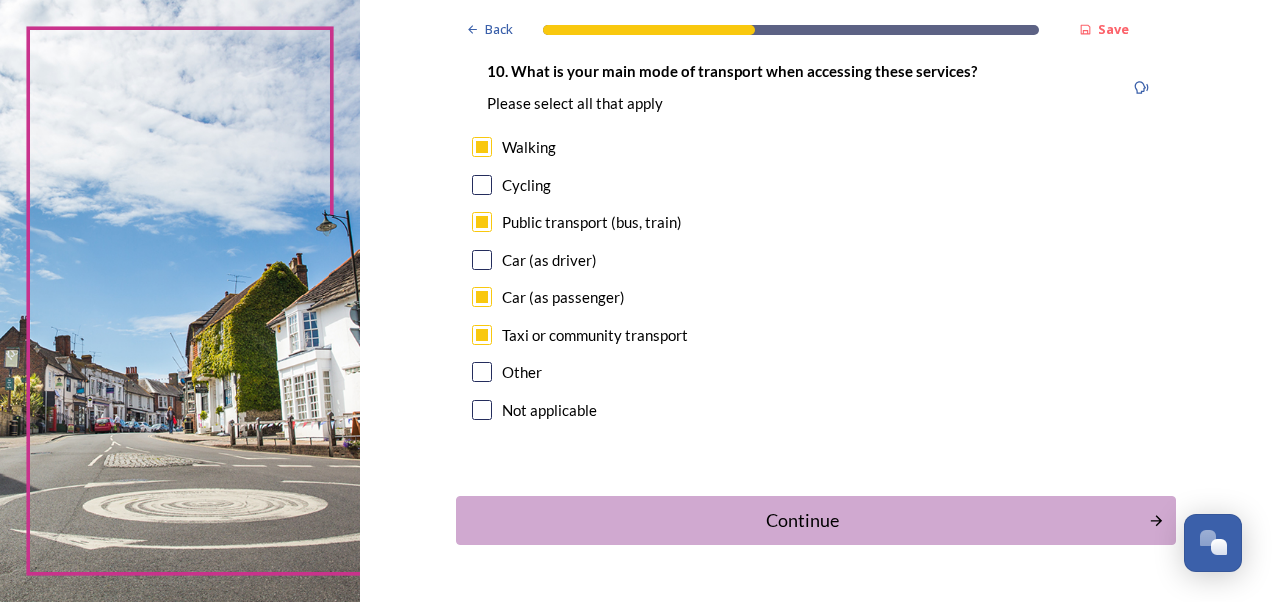 scroll, scrollTop: 1862, scrollLeft: 0, axis: vertical 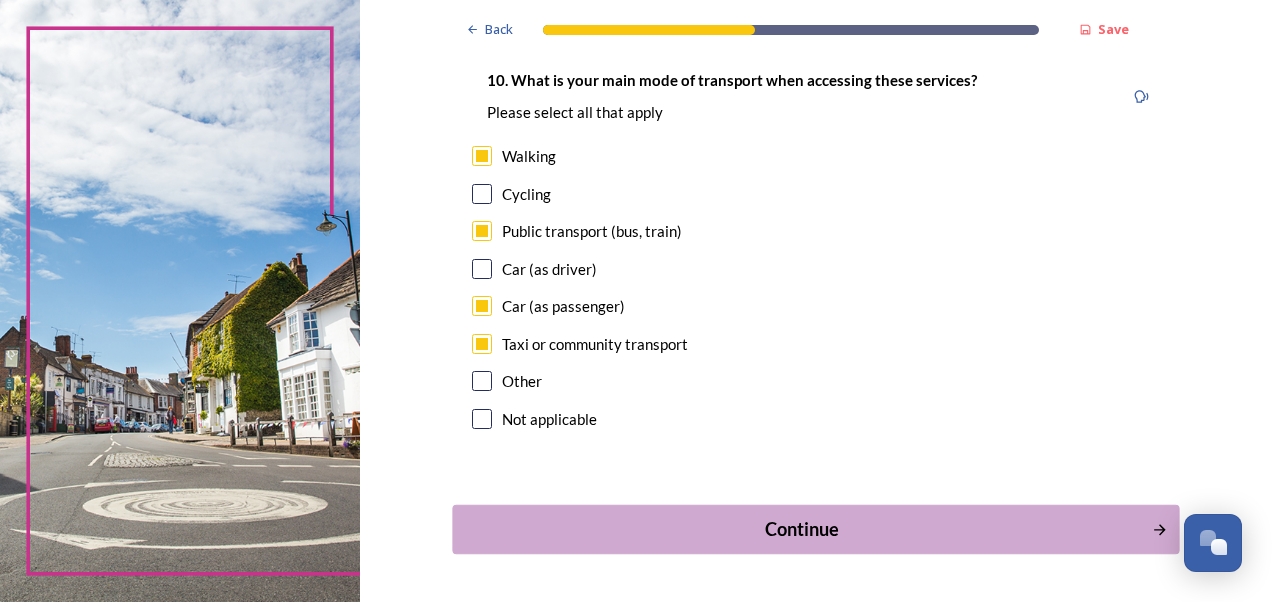 click on "Continue" at bounding box center (801, 529) 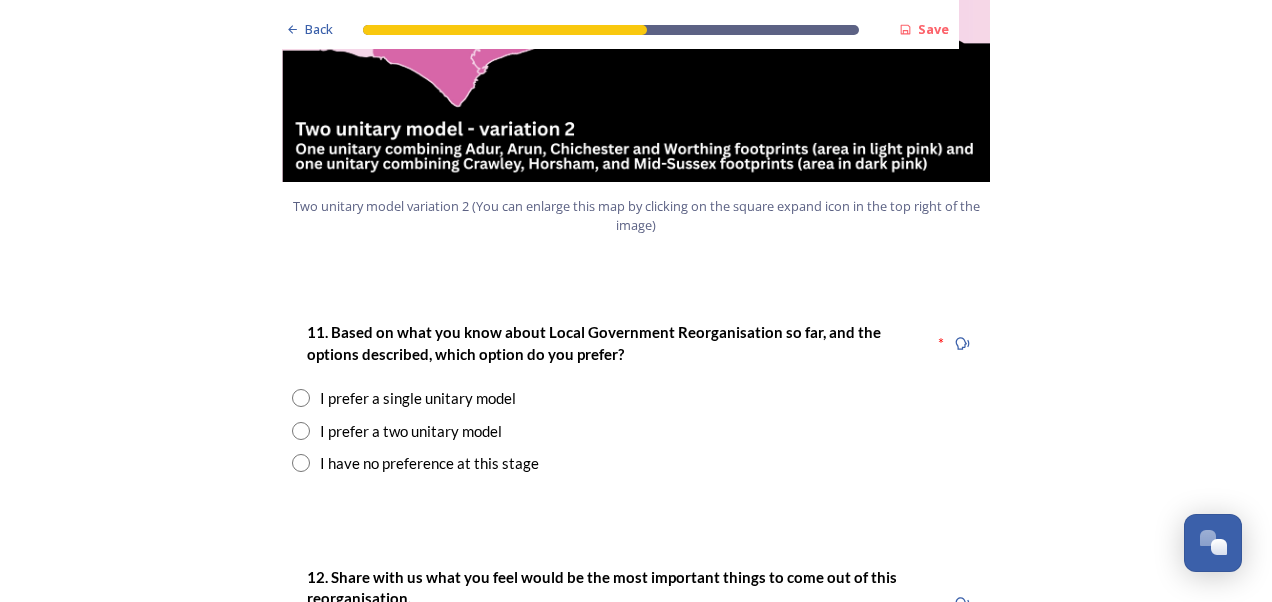 scroll, scrollTop: 2420, scrollLeft: 0, axis: vertical 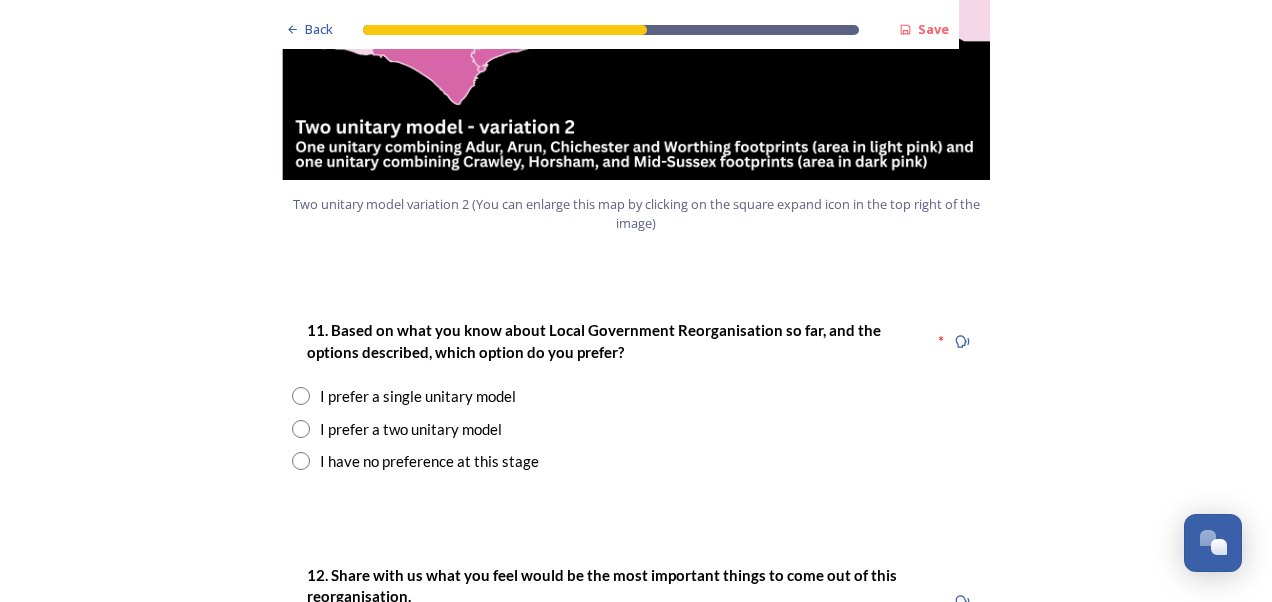 click at bounding box center [301, 429] 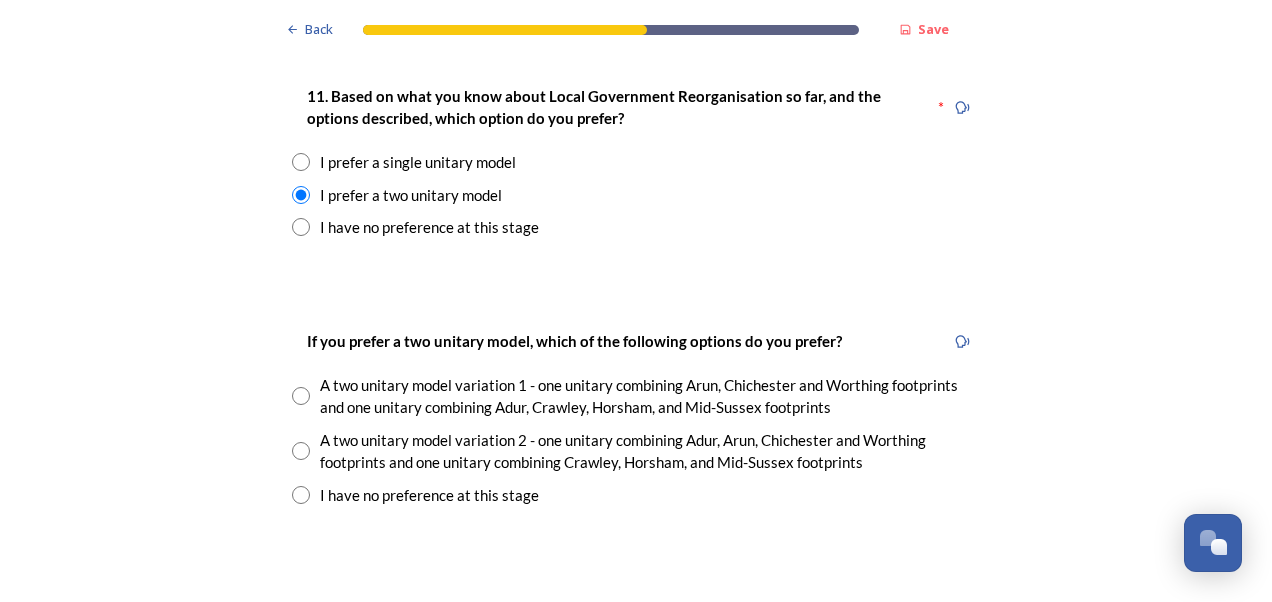 scroll, scrollTop: 2655, scrollLeft: 0, axis: vertical 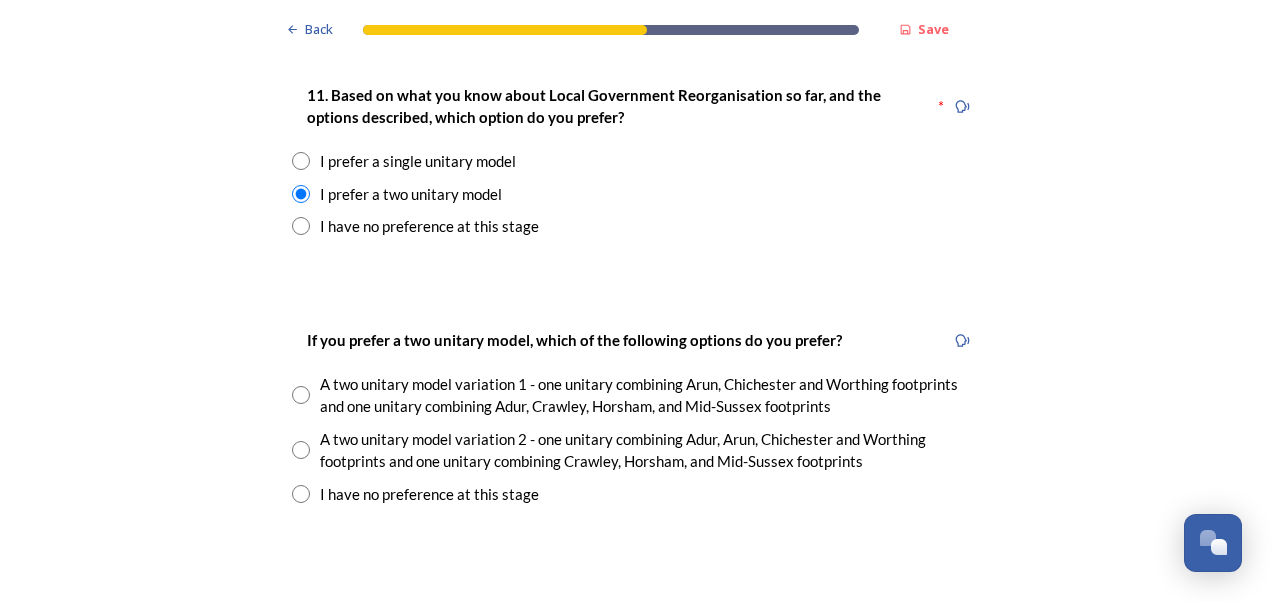 click at bounding box center (301, 395) 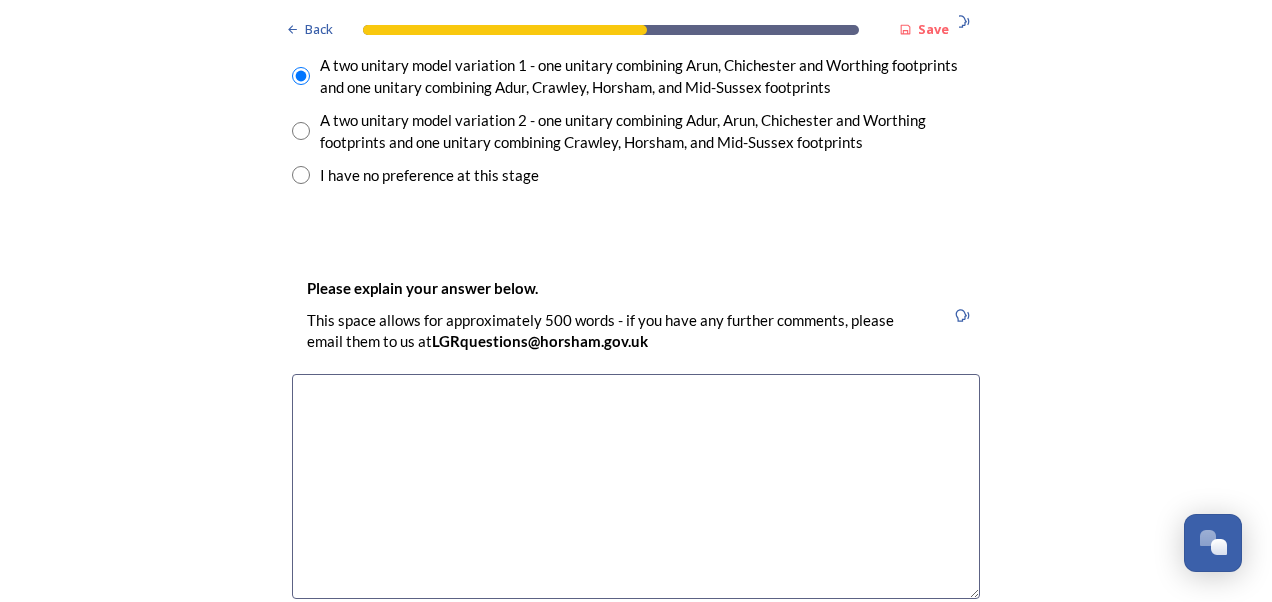 scroll, scrollTop: 2965, scrollLeft: 0, axis: vertical 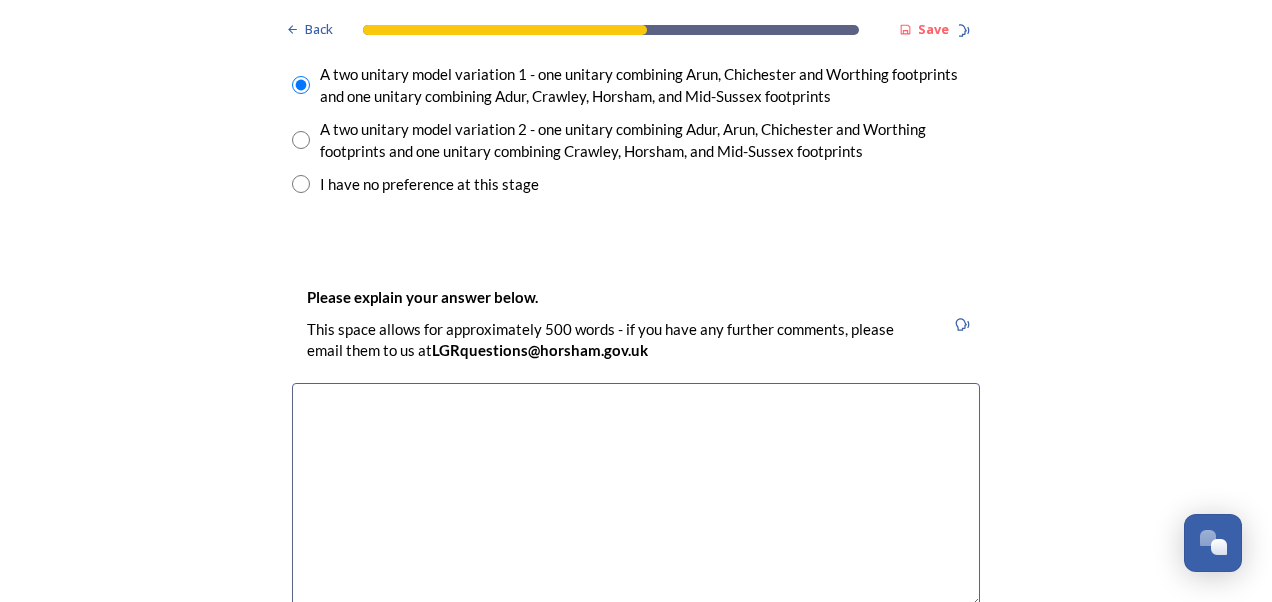 click at bounding box center [636, 495] 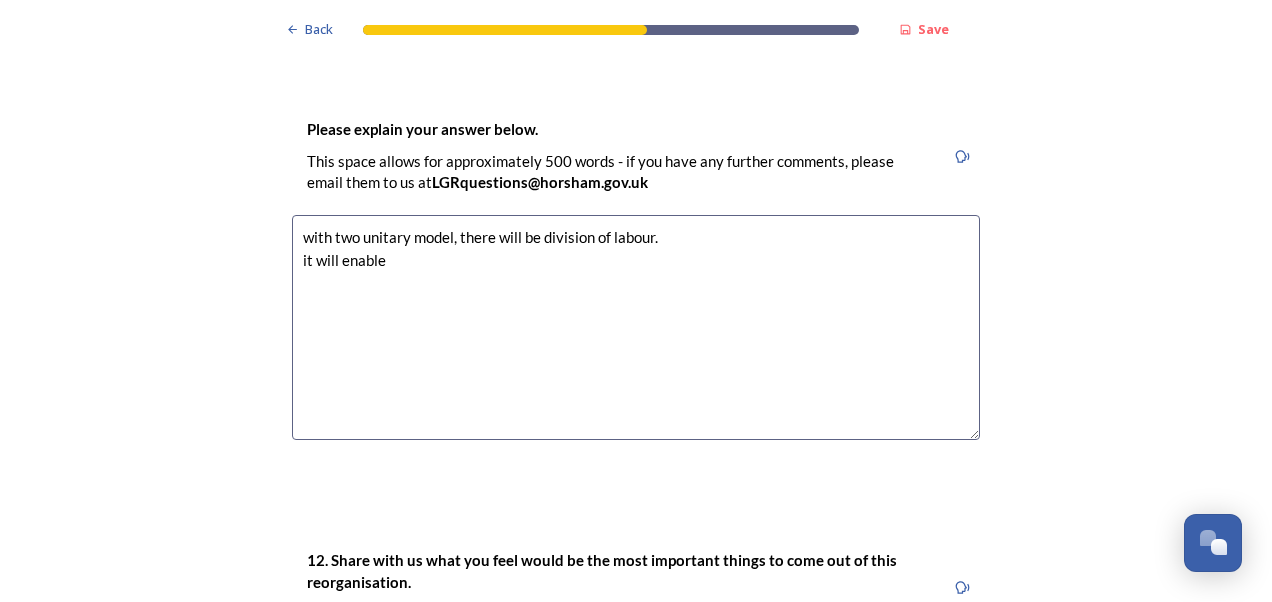 scroll, scrollTop: 3147, scrollLeft: 0, axis: vertical 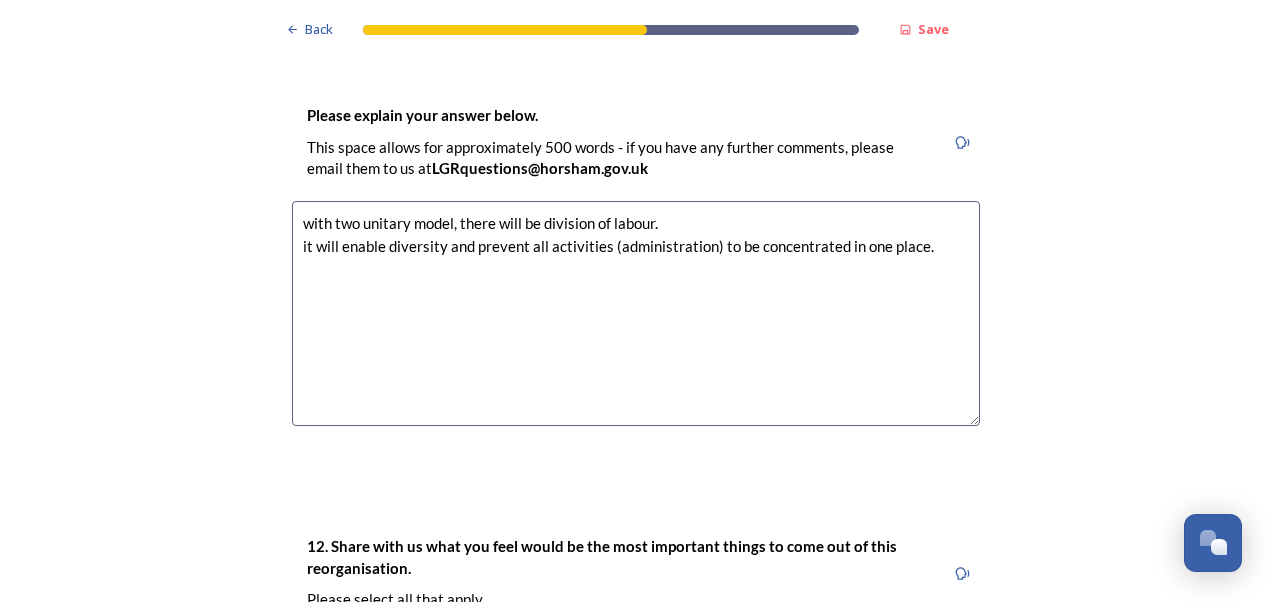 click on "with two unitary model, there will be division of labour.
it will enable diversity and prevent all activities (administration) to be concentrated in one place." at bounding box center (636, 313) 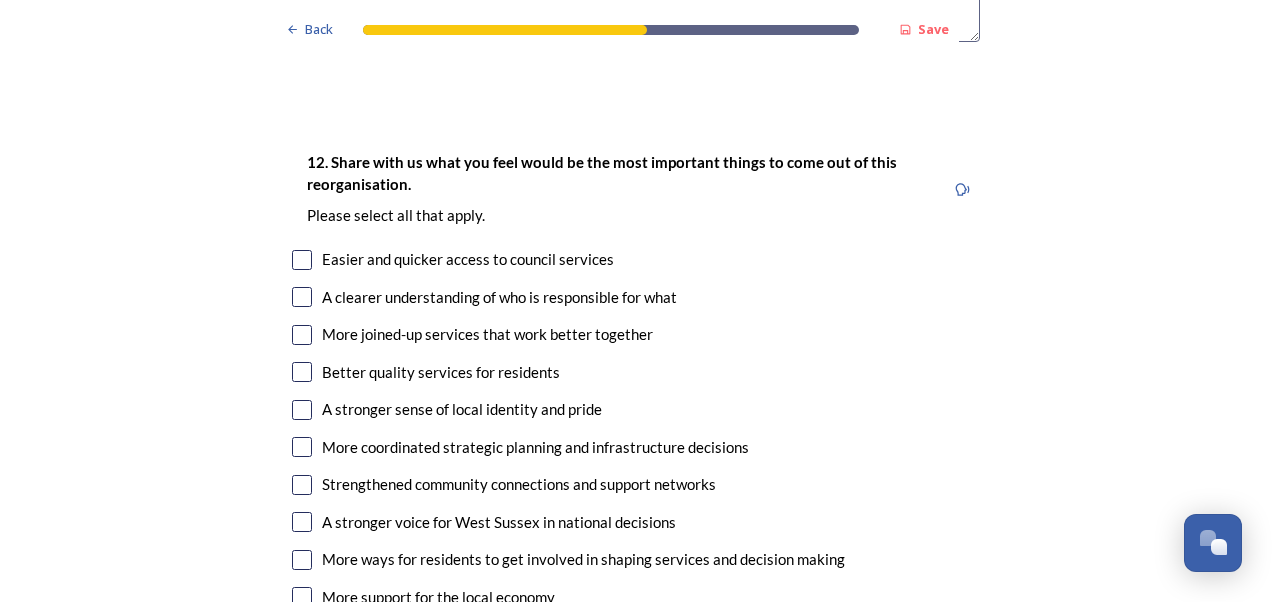 scroll, scrollTop: 3532, scrollLeft: 0, axis: vertical 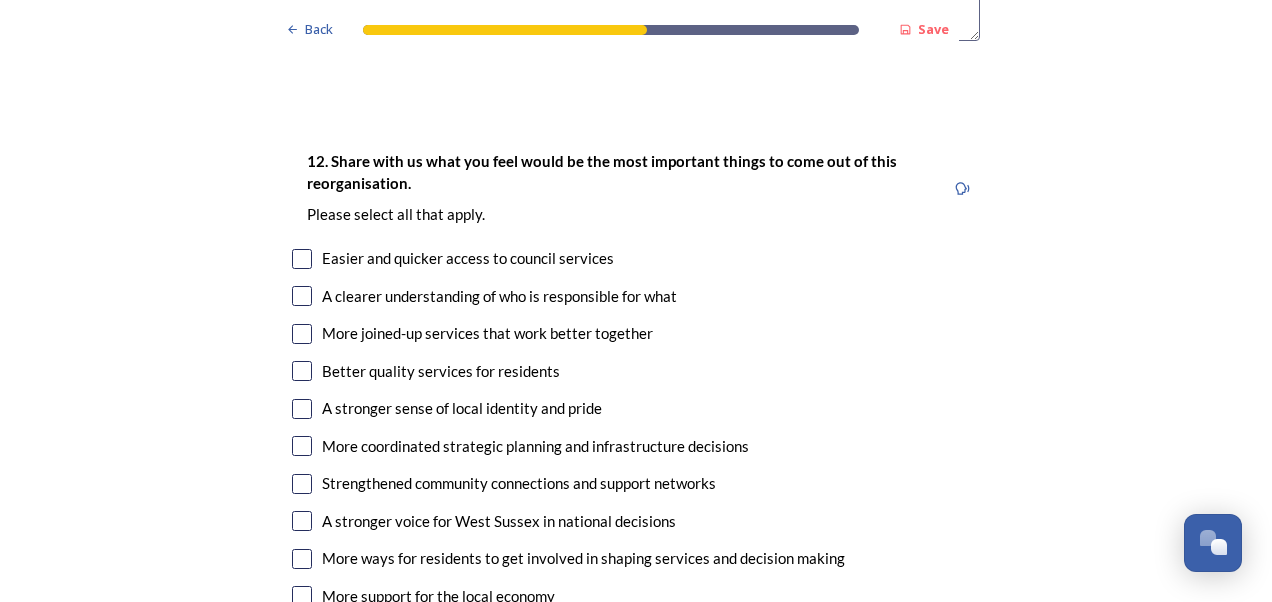 type on "with two unitary model, there will be division of labour.
it will enable diversity and prevent all activities (administration) to be concentrated in one place. There will be delegation of power and authority preventing this to be based on one single place or region who will be making all the decisions." 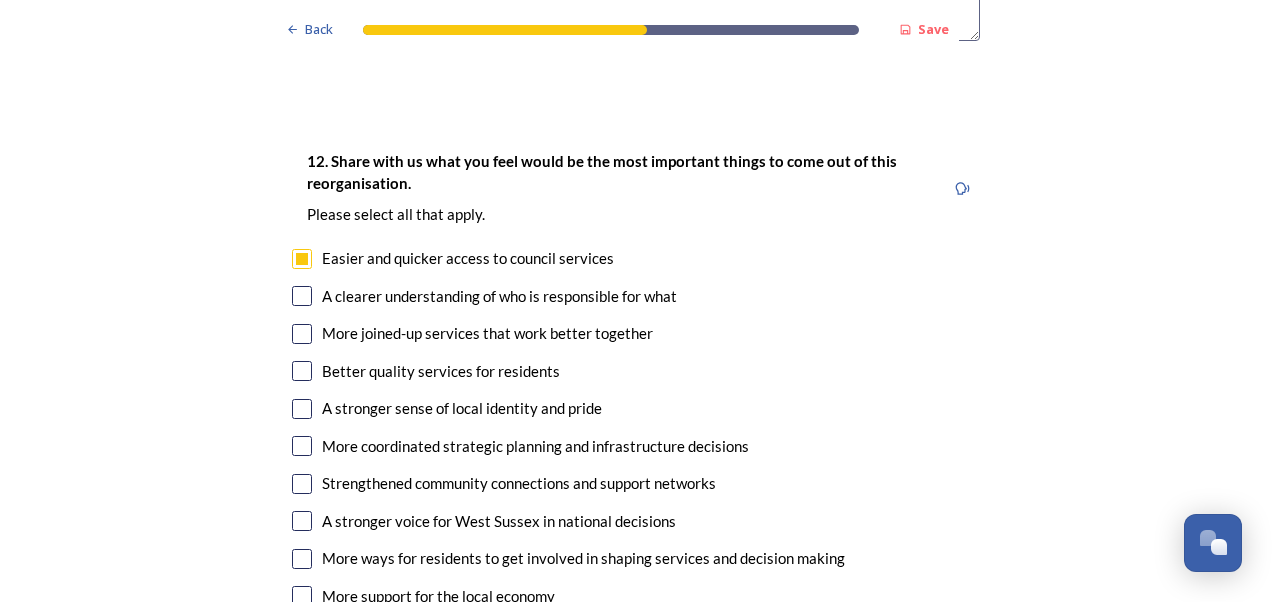 click at bounding box center (302, 296) 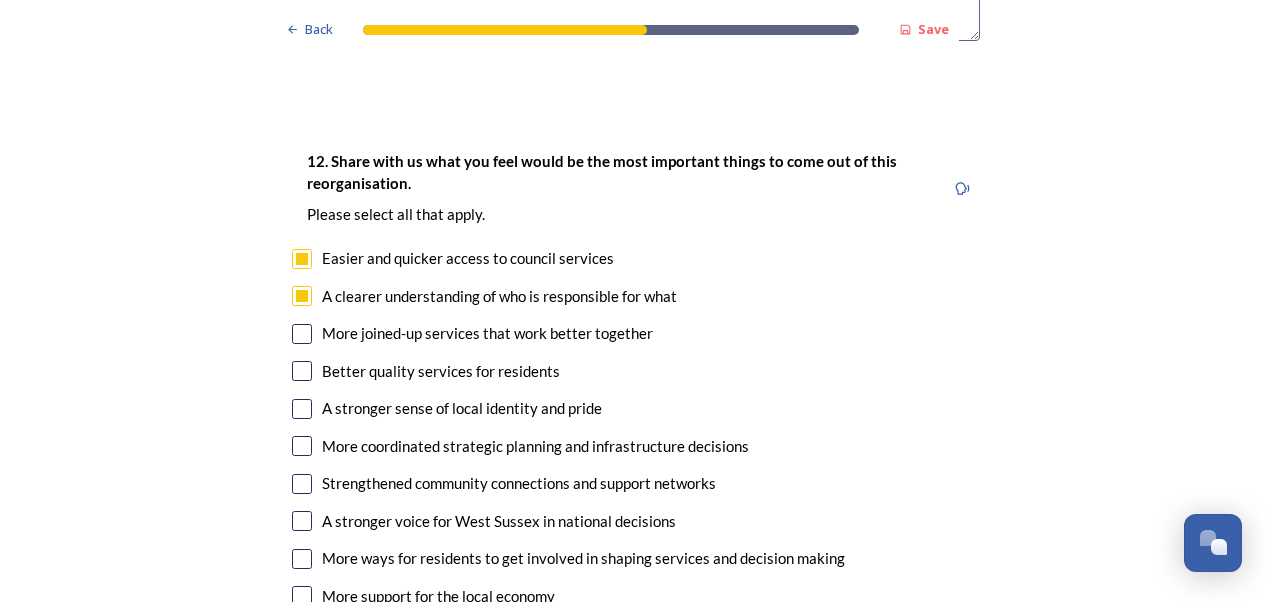 click at bounding box center [302, 371] 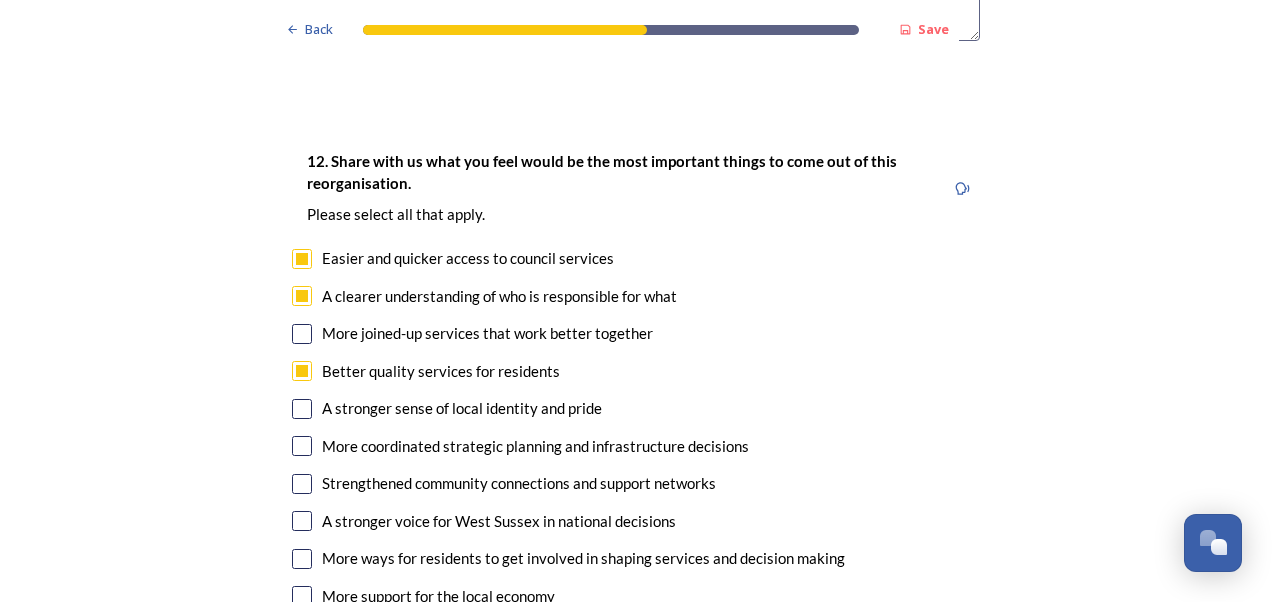 click at bounding box center (302, 409) 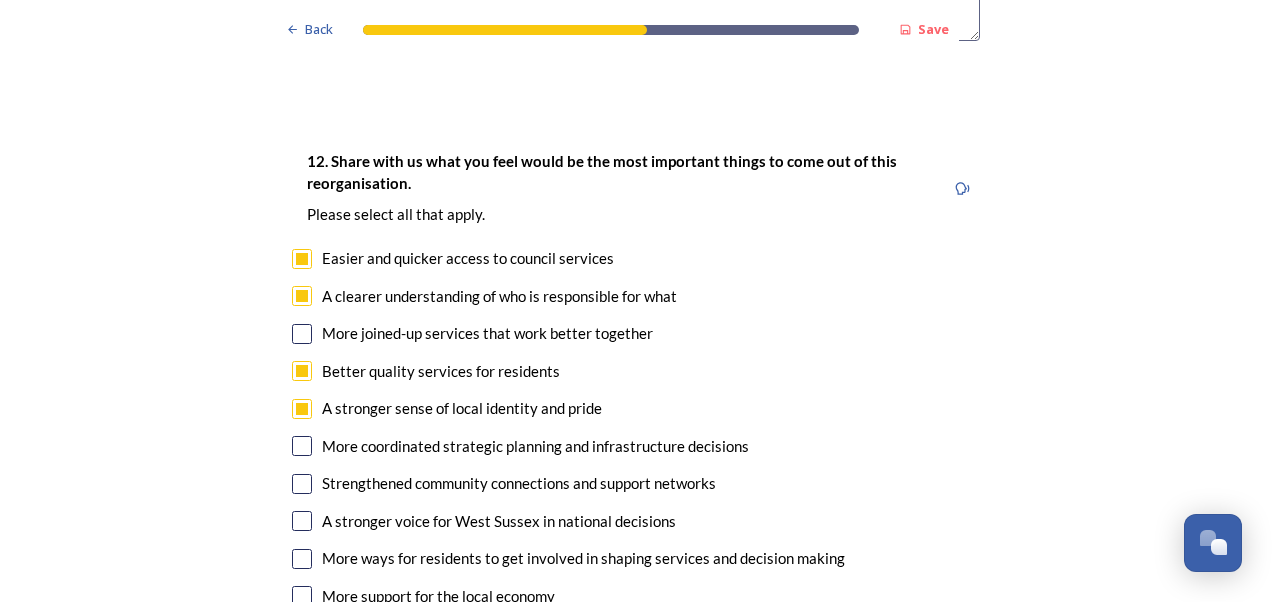 click at bounding box center [302, 446] 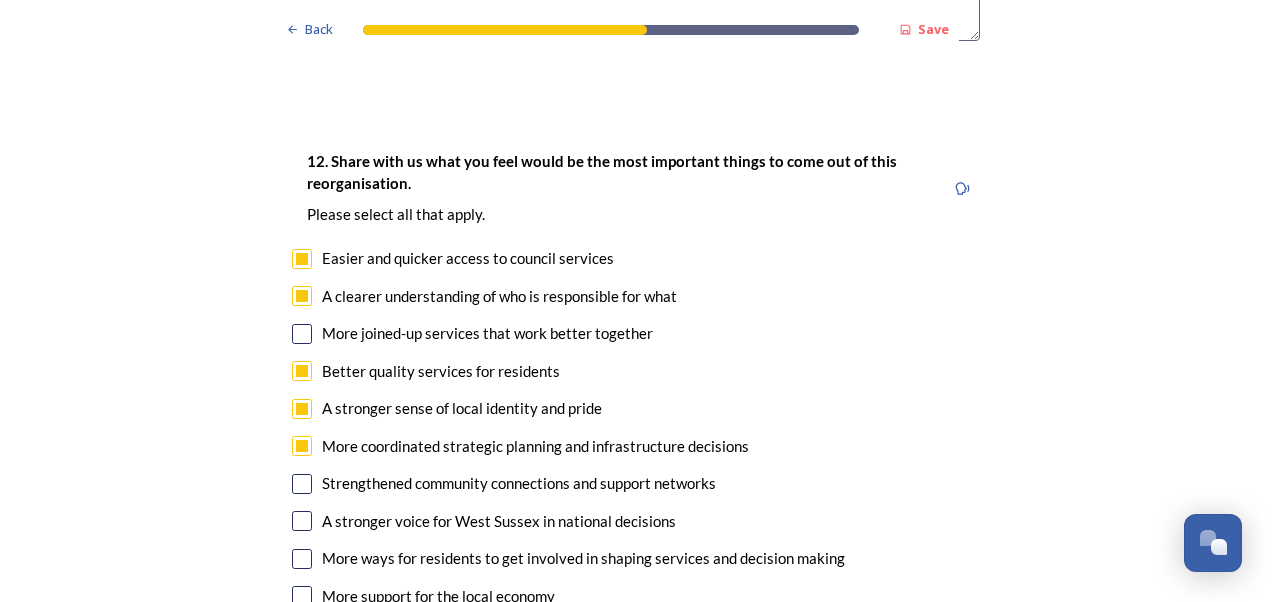 click at bounding box center (302, 484) 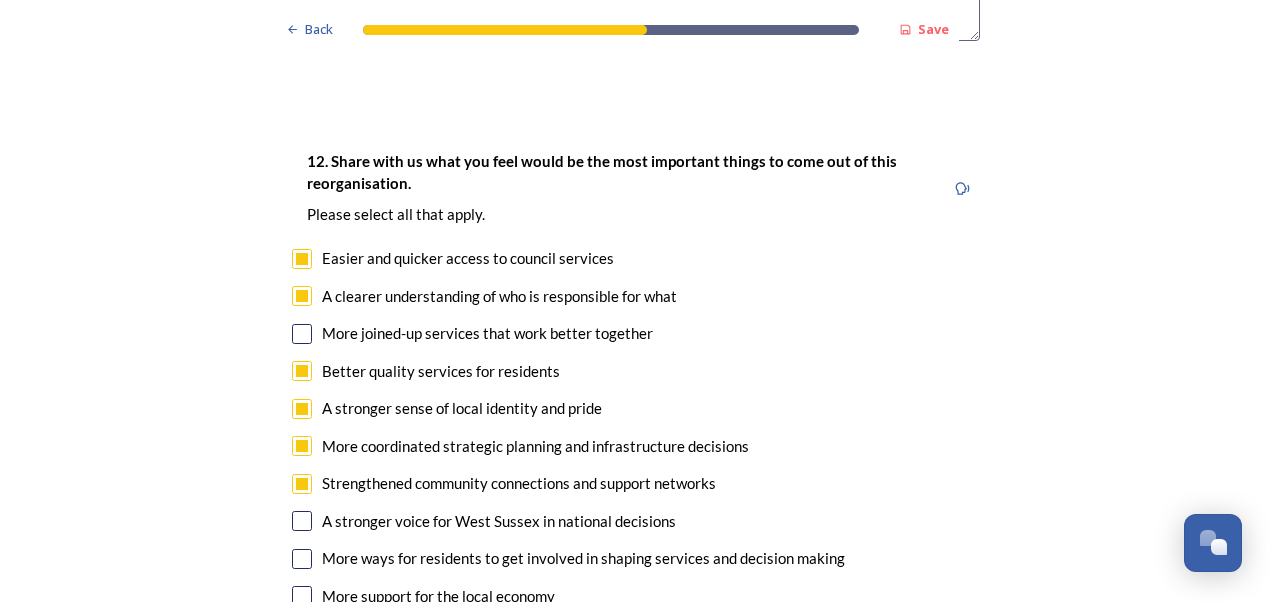 click at bounding box center [302, 521] 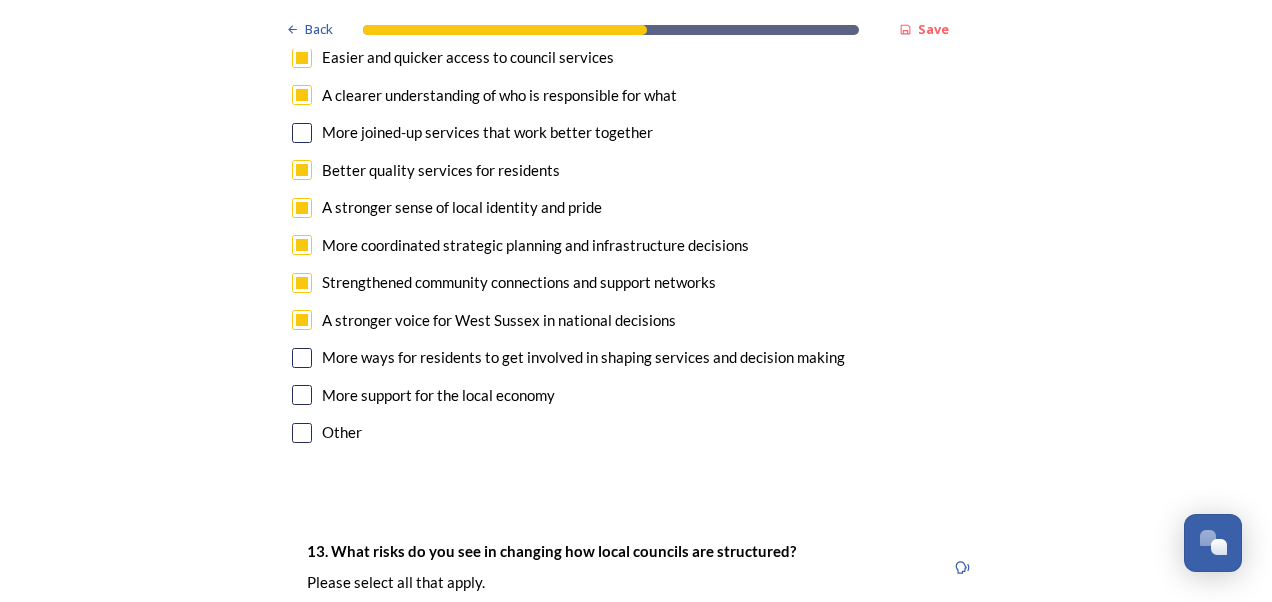 scroll, scrollTop: 3743, scrollLeft: 0, axis: vertical 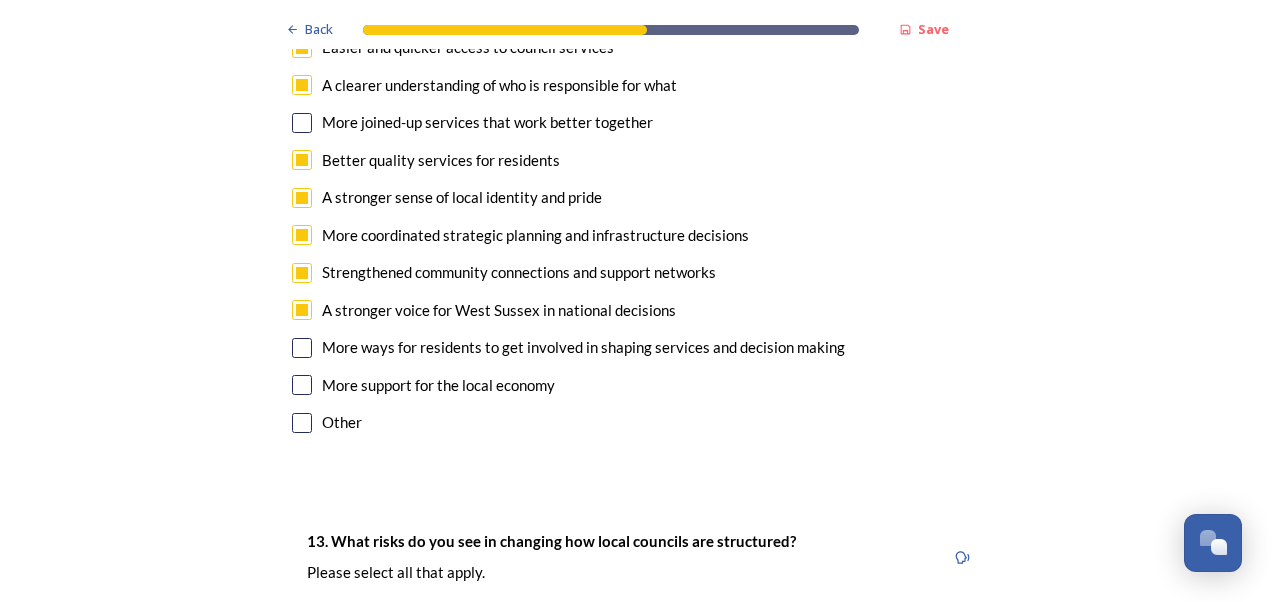 click at bounding box center (302, 348) 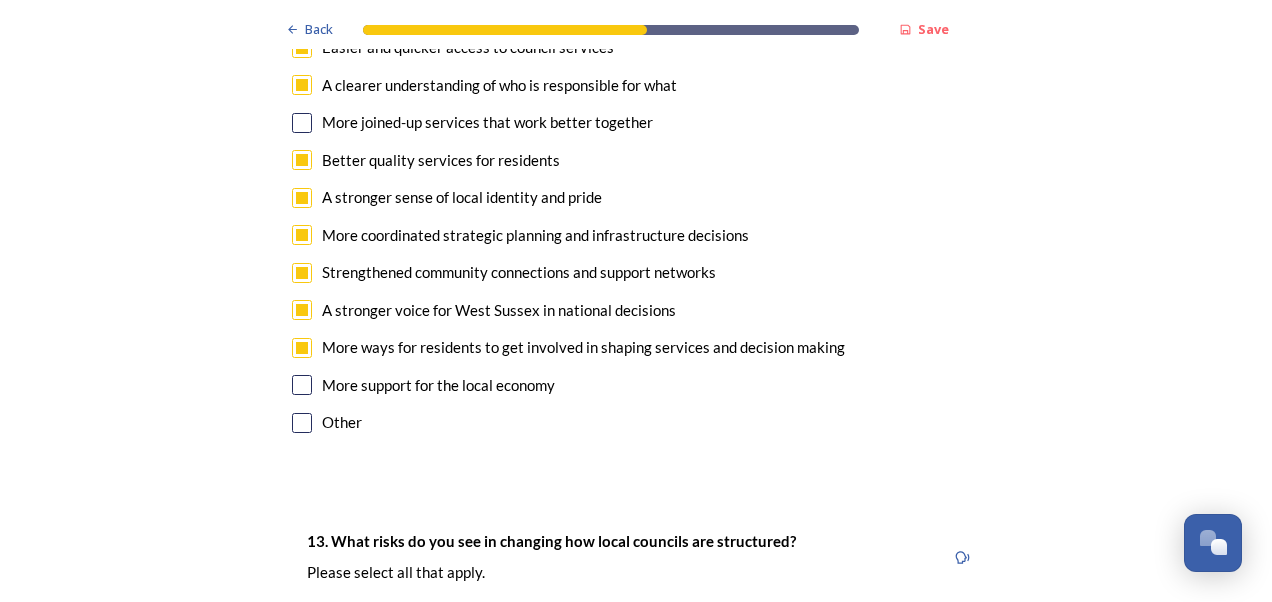 click at bounding box center (302, 385) 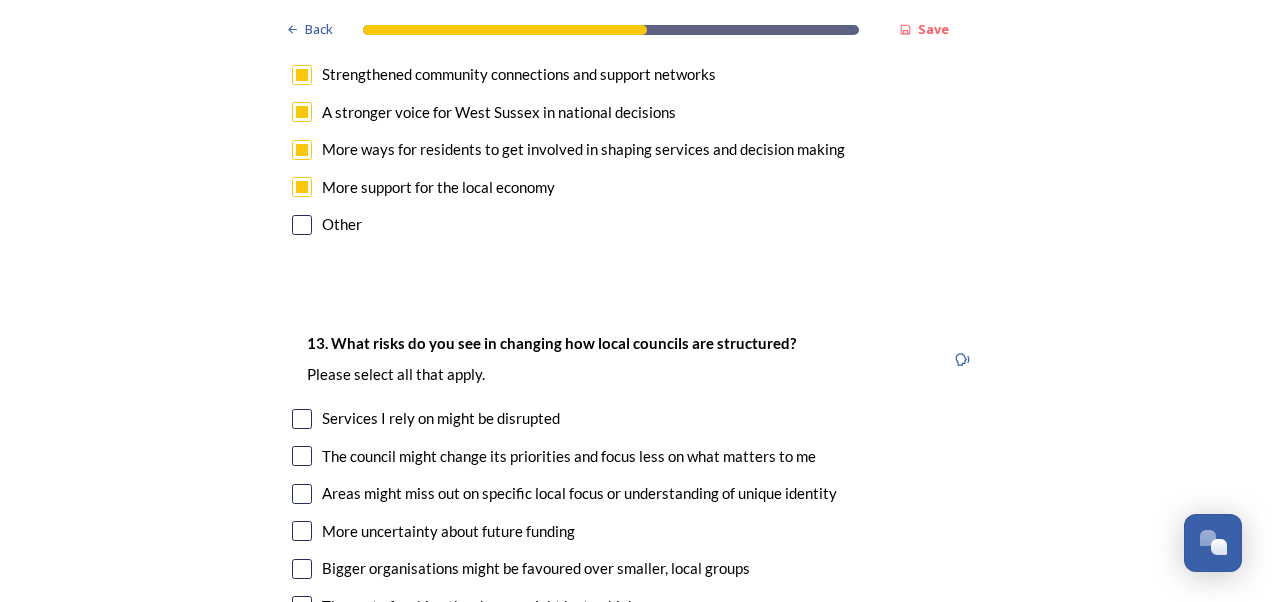 scroll, scrollTop: 3952, scrollLeft: 0, axis: vertical 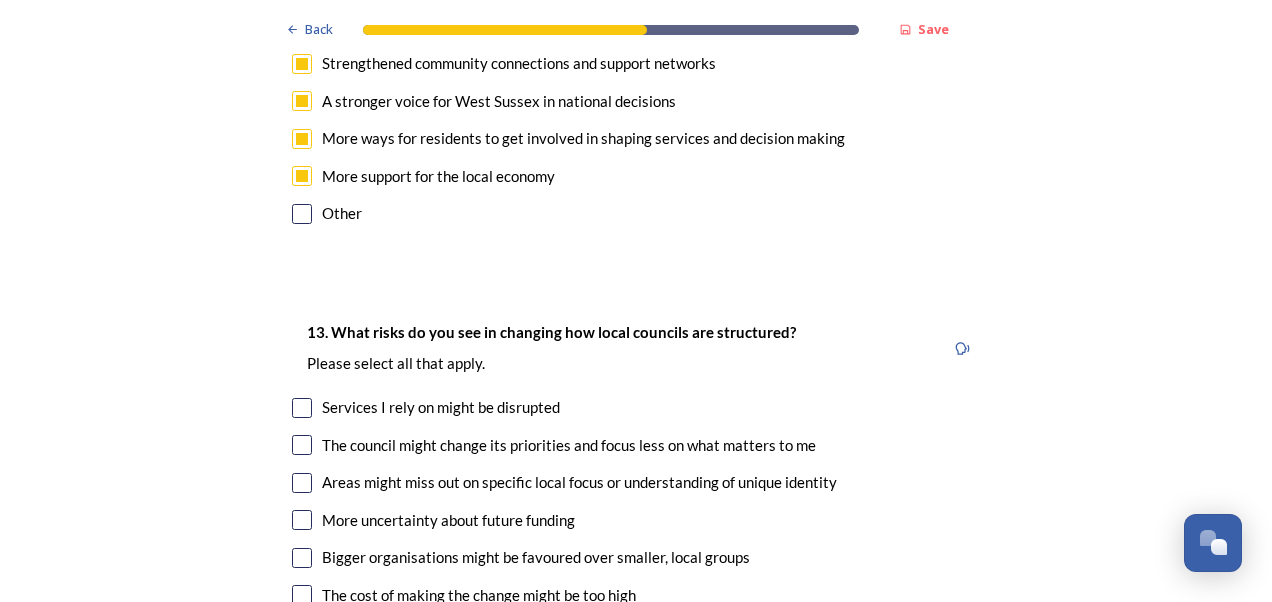 click at bounding box center [302, 408] 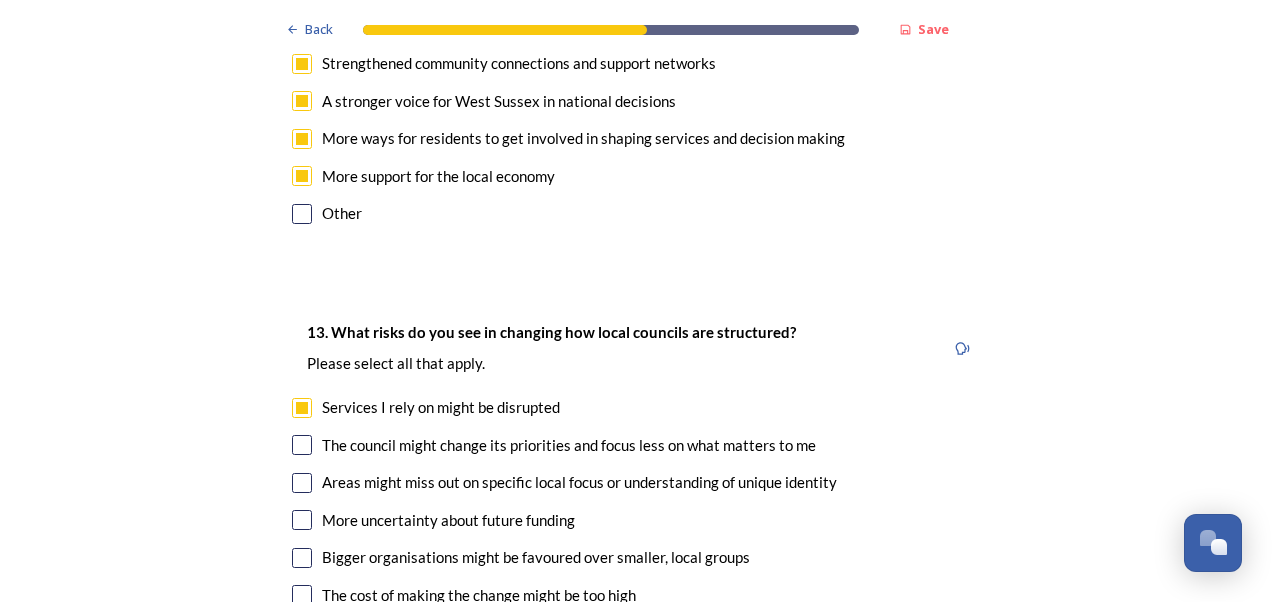click at bounding box center [302, 445] 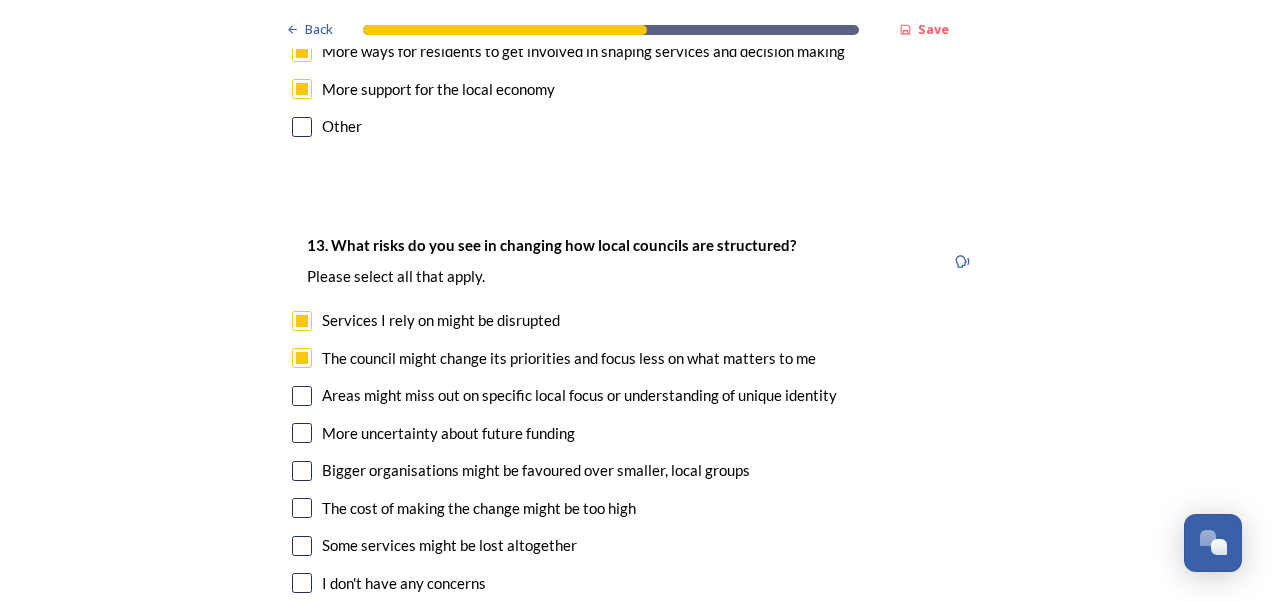 scroll, scrollTop: 4058, scrollLeft: 0, axis: vertical 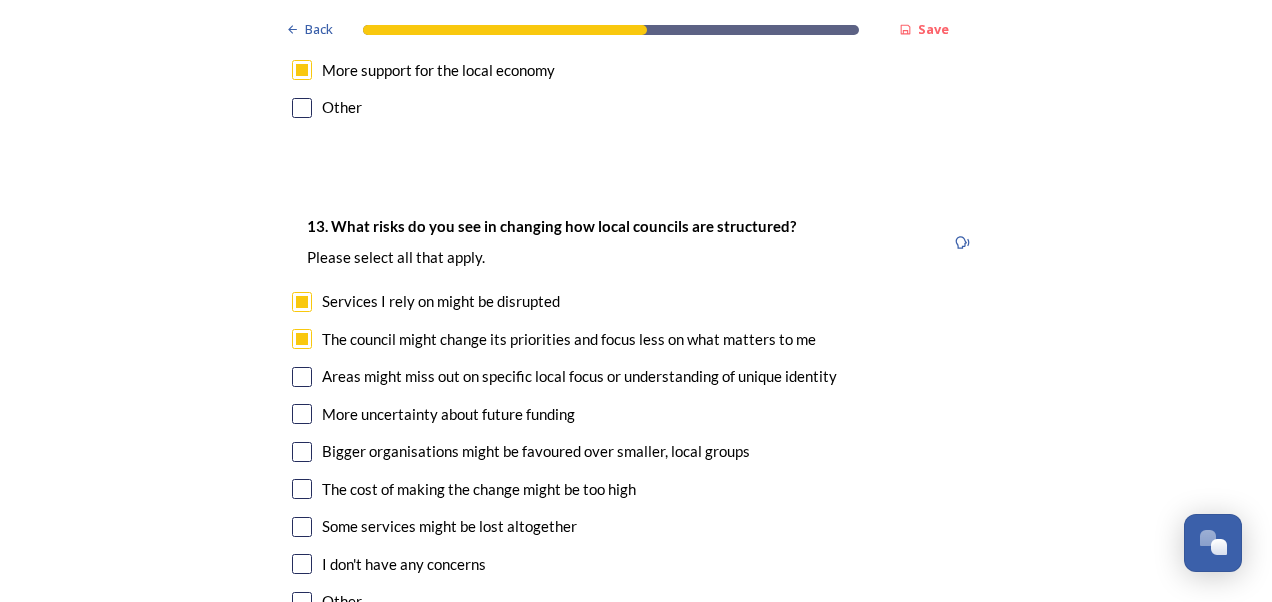 click at bounding box center (302, 377) 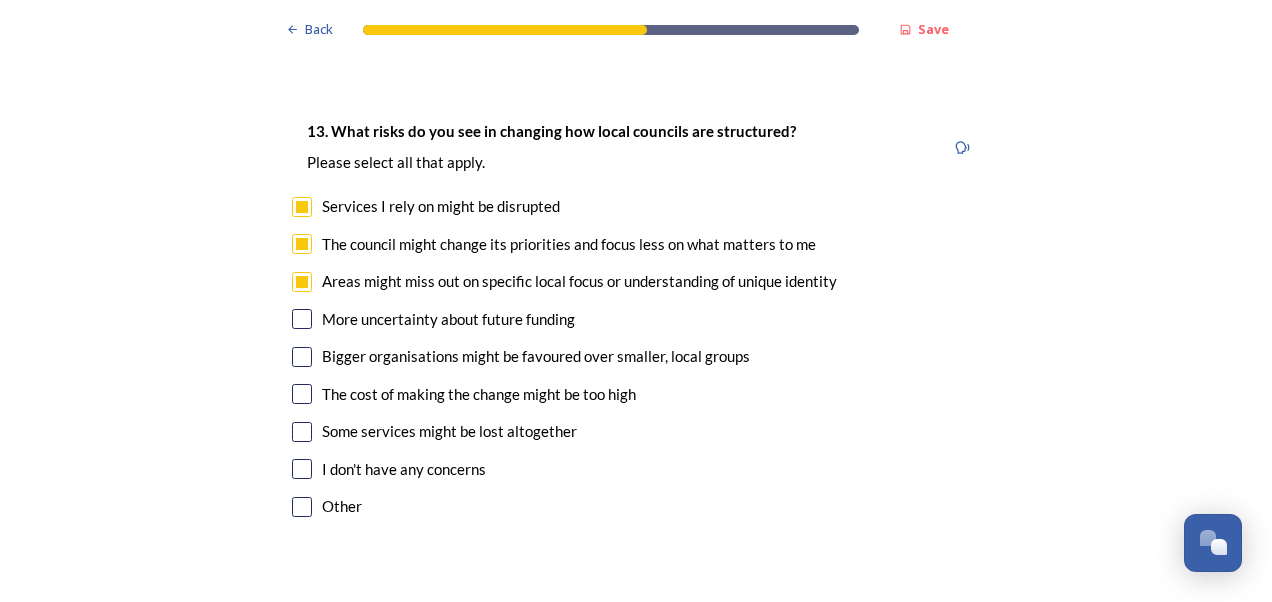 scroll, scrollTop: 4154, scrollLeft: 0, axis: vertical 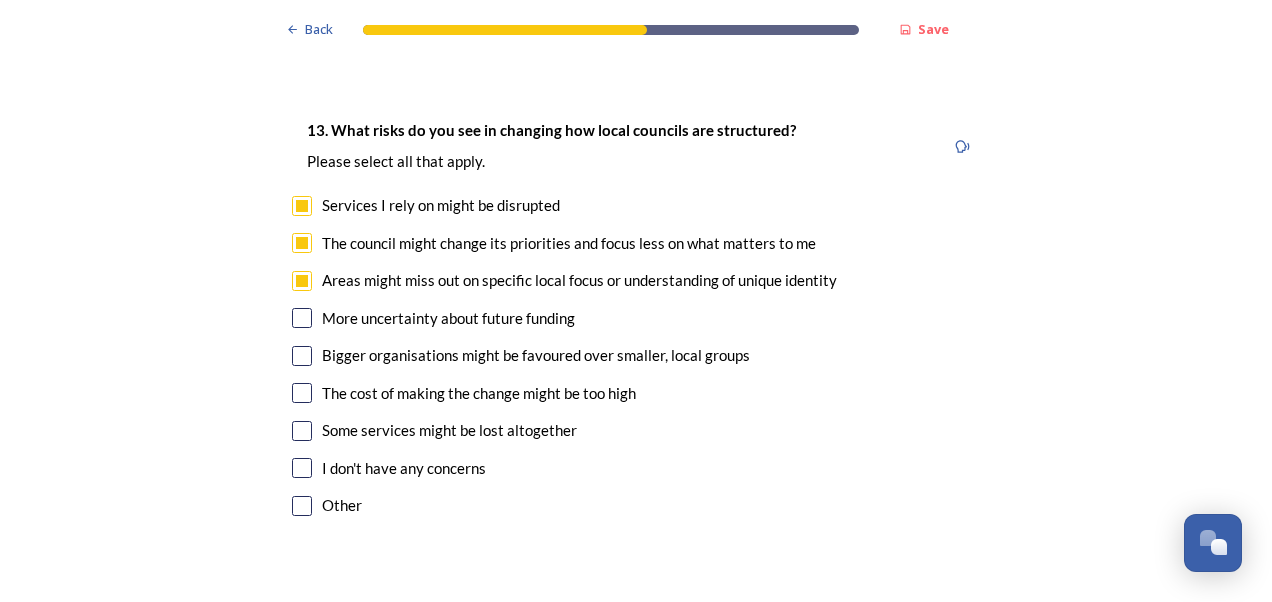 click at bounding box center [302, 356] 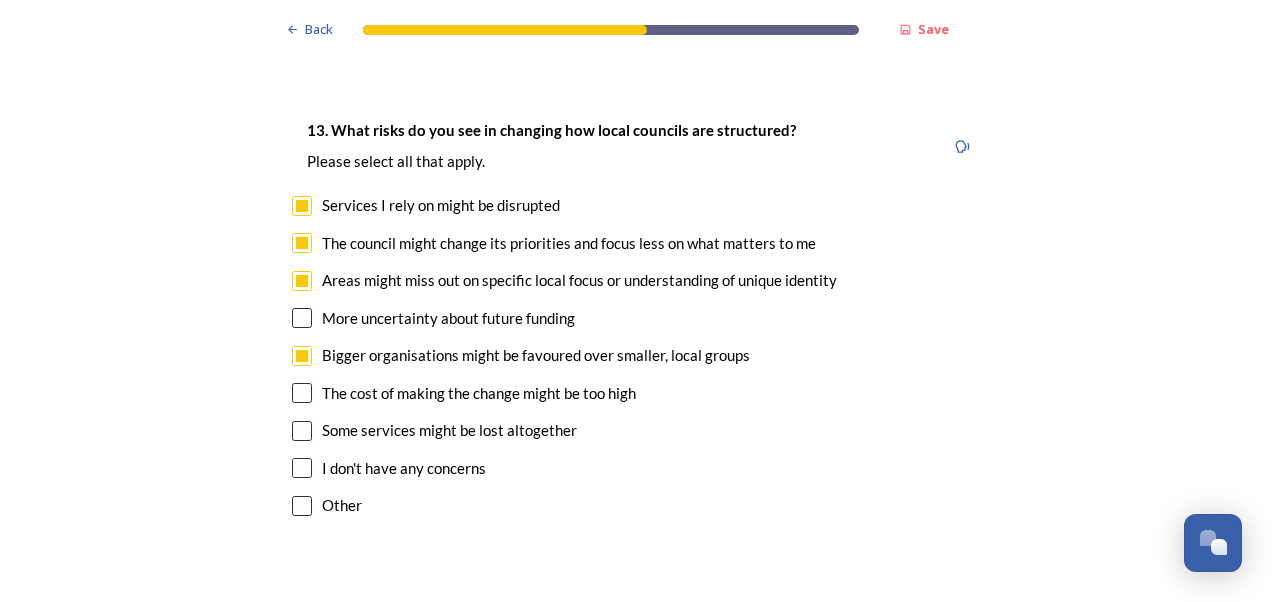 click at bounding box center [302, 431] 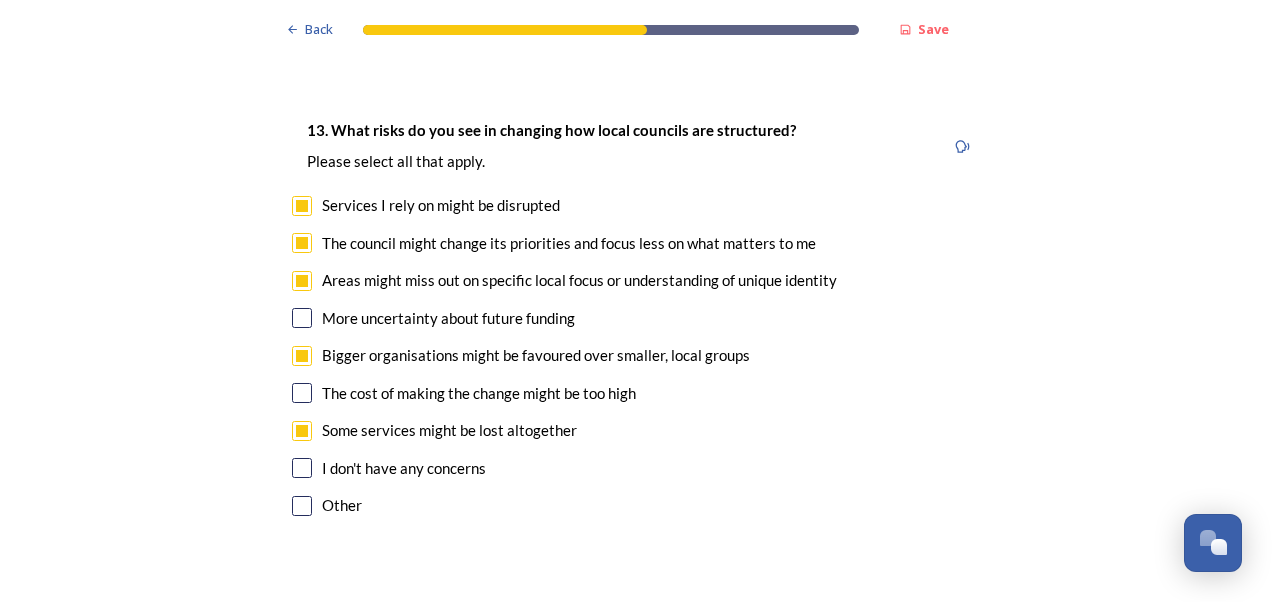 click at bounding box center (302, 393) 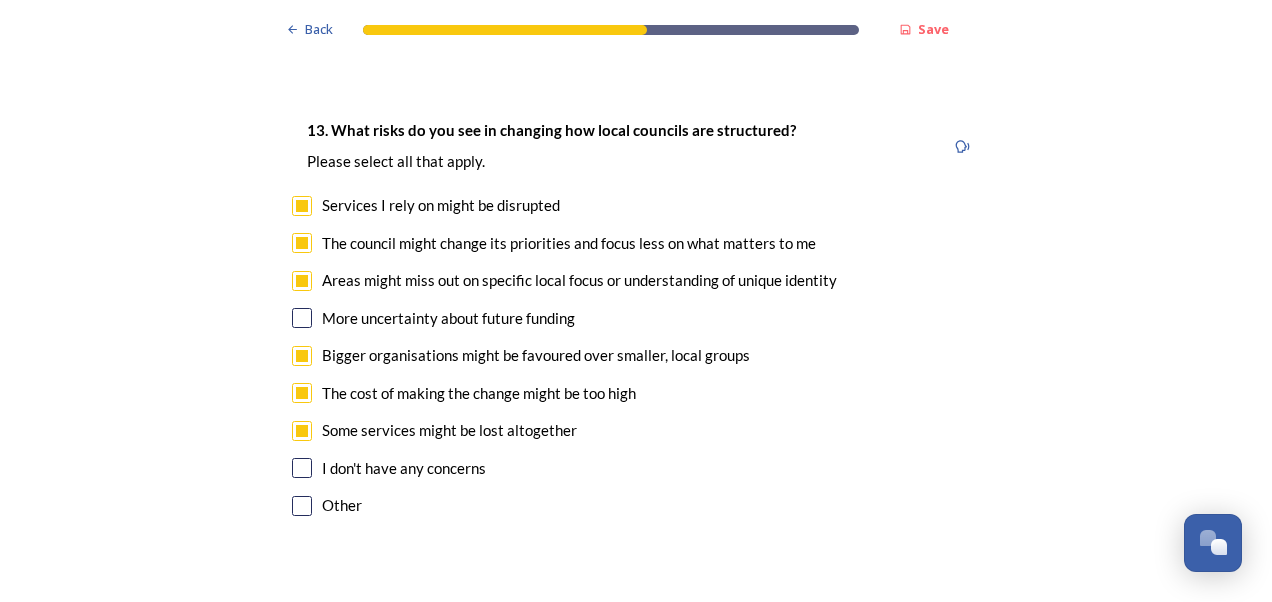 click at bounding box center [302, 318] 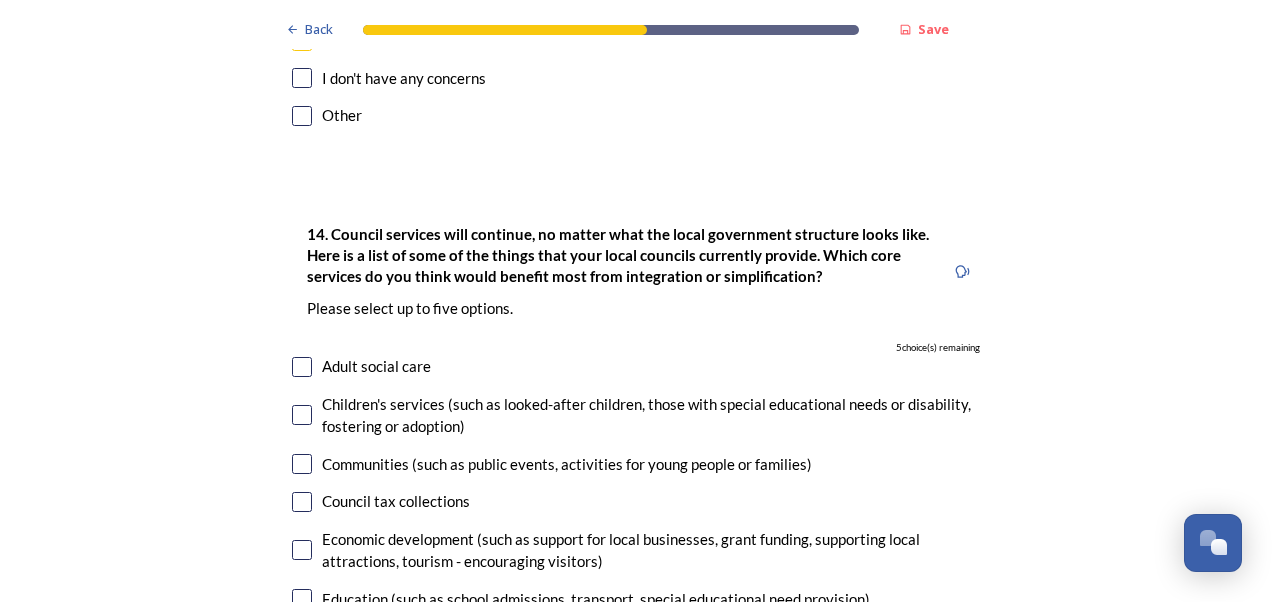 scroll, scrollTop: 4544, scrollLeft: 0, axis: vertical 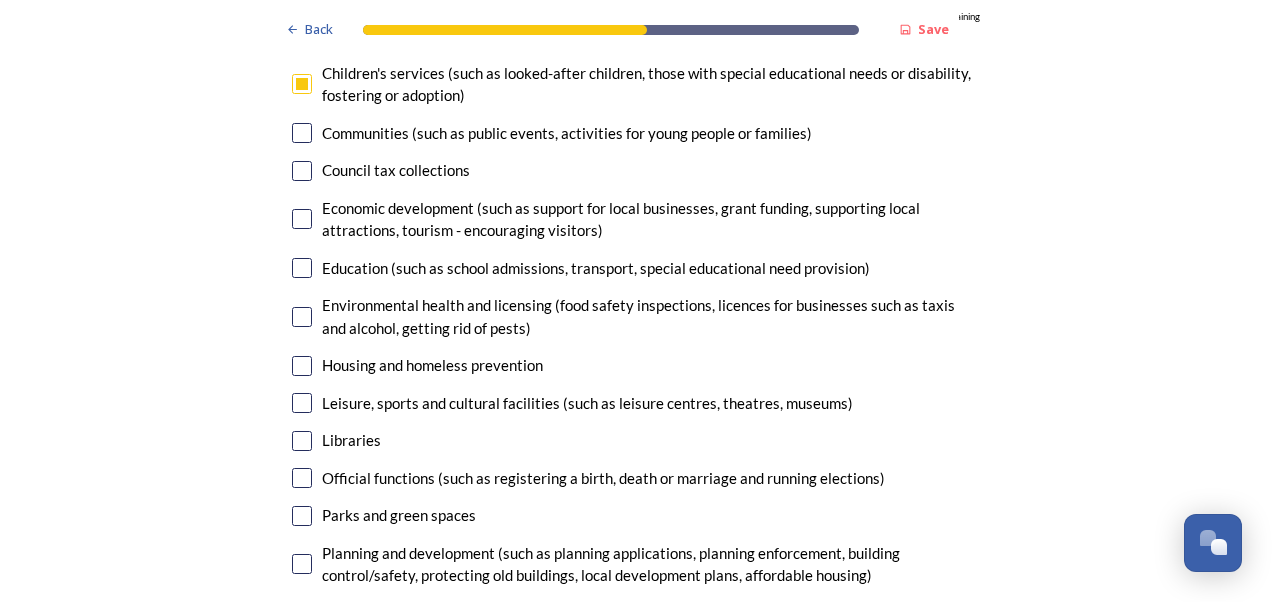 click at bounding box center (302, 268) 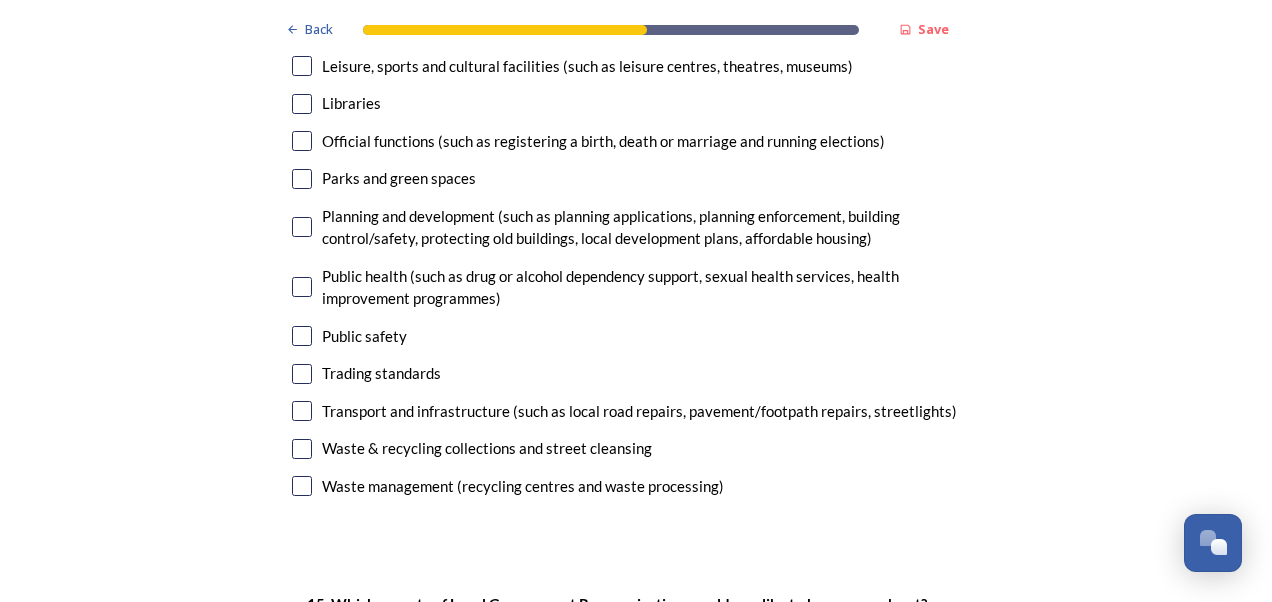 scroll, scrollTop: 5214, scrollLeft: 0, axis: vertical 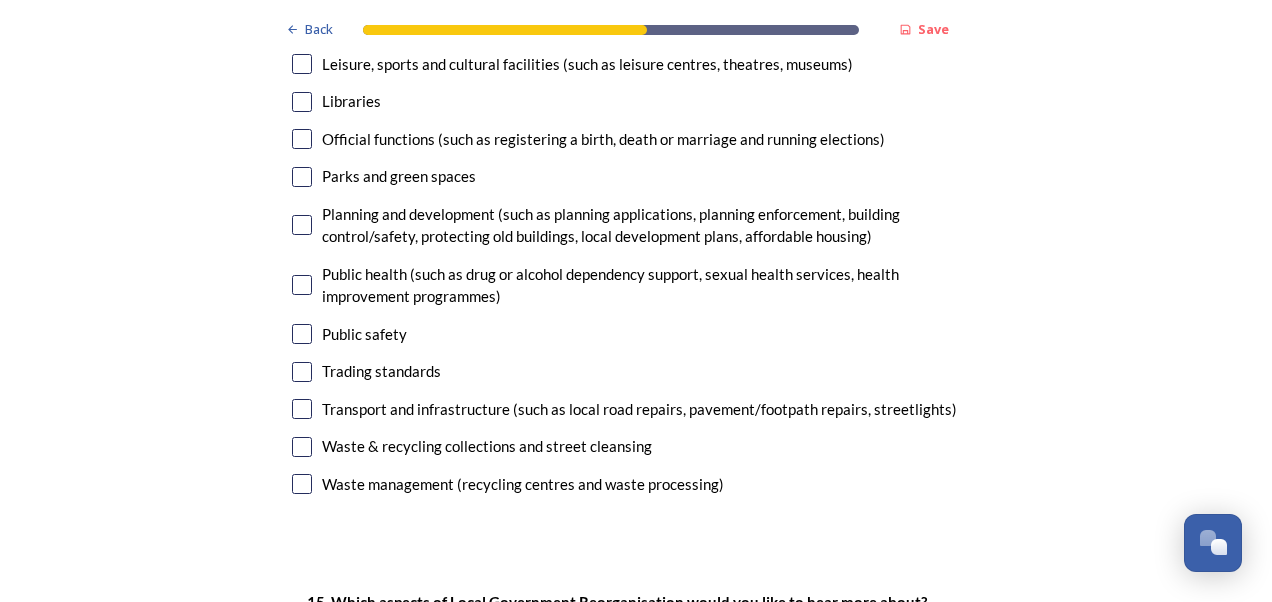 click at bounding box center [302, 334] 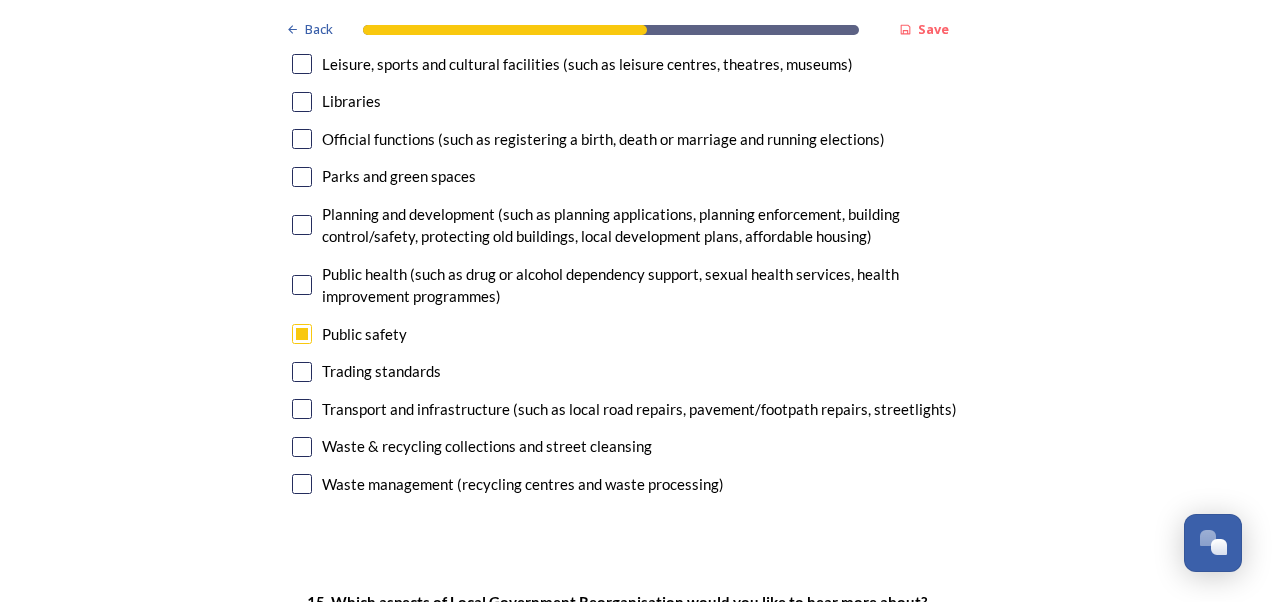 click at bounding box center [302, 447] 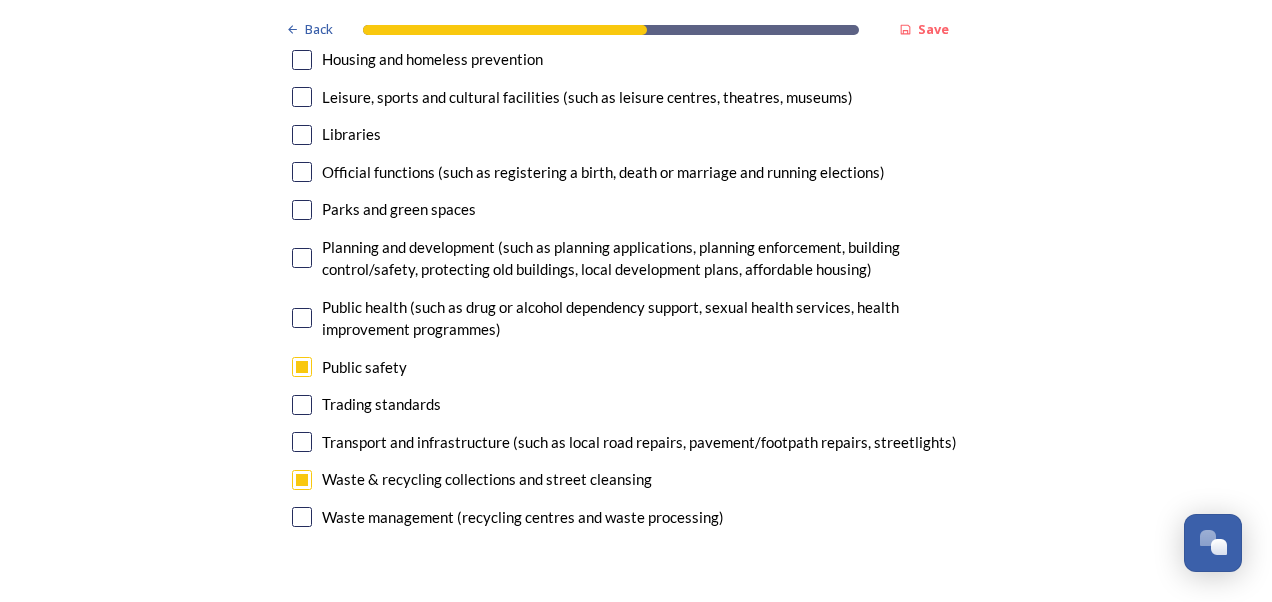 scroll, scrollTop: 5181, scrollLeft: 0, axis: vertical 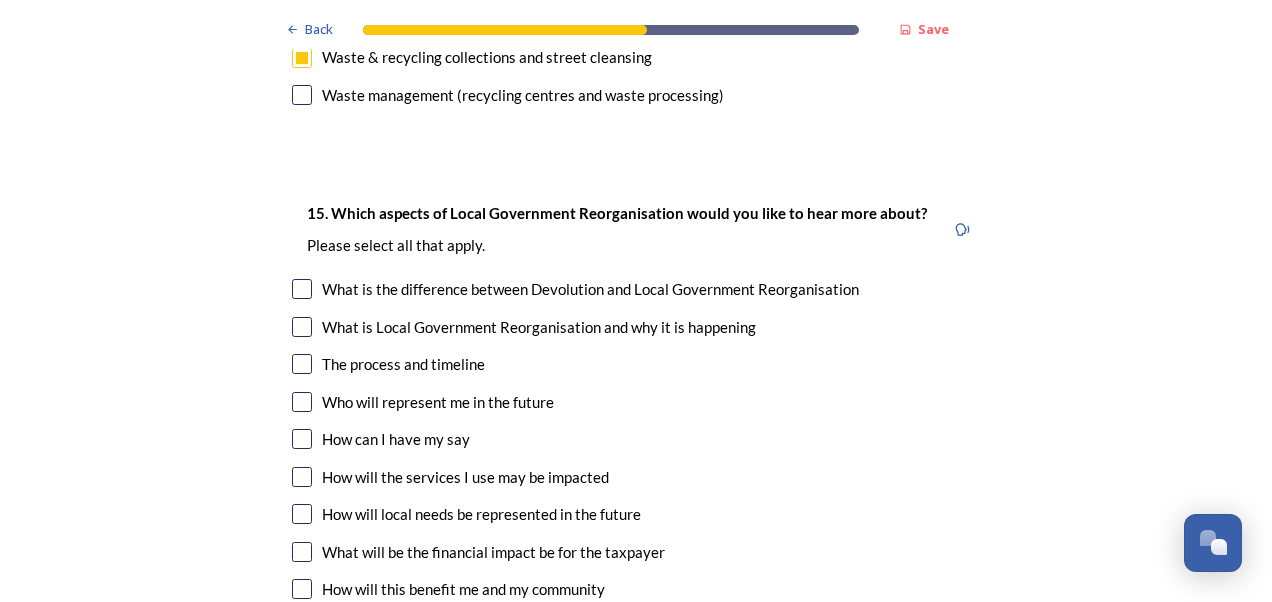 click at bounding box center (302, 364) 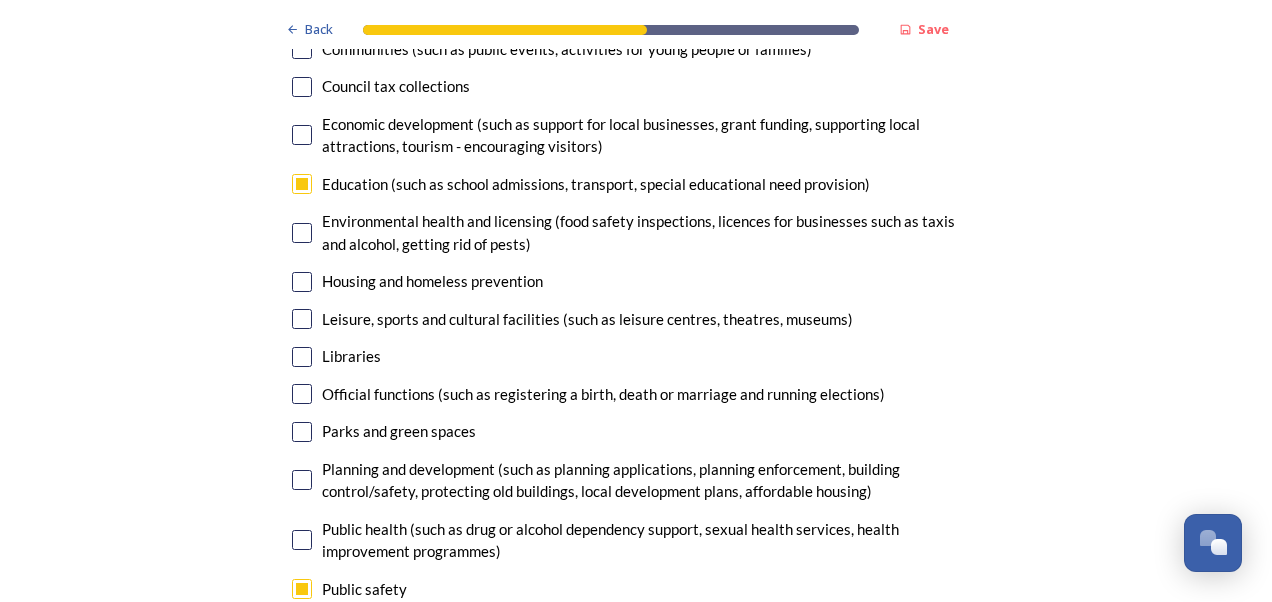 scroll, scrollTop: 4960, scrollLeft: 0, axis: vertical 